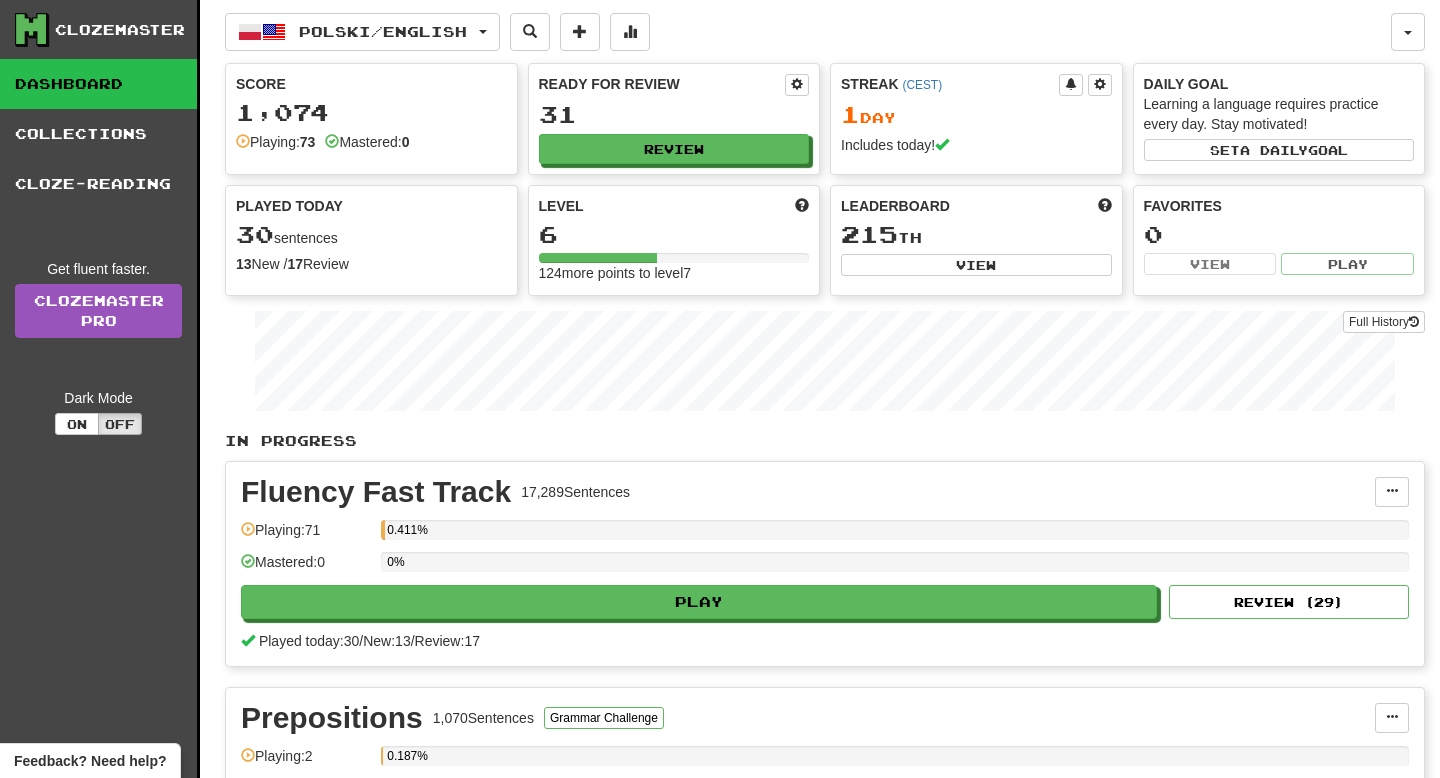 scroll, scrollTop: 0, scrollLeft: 0, axis: both 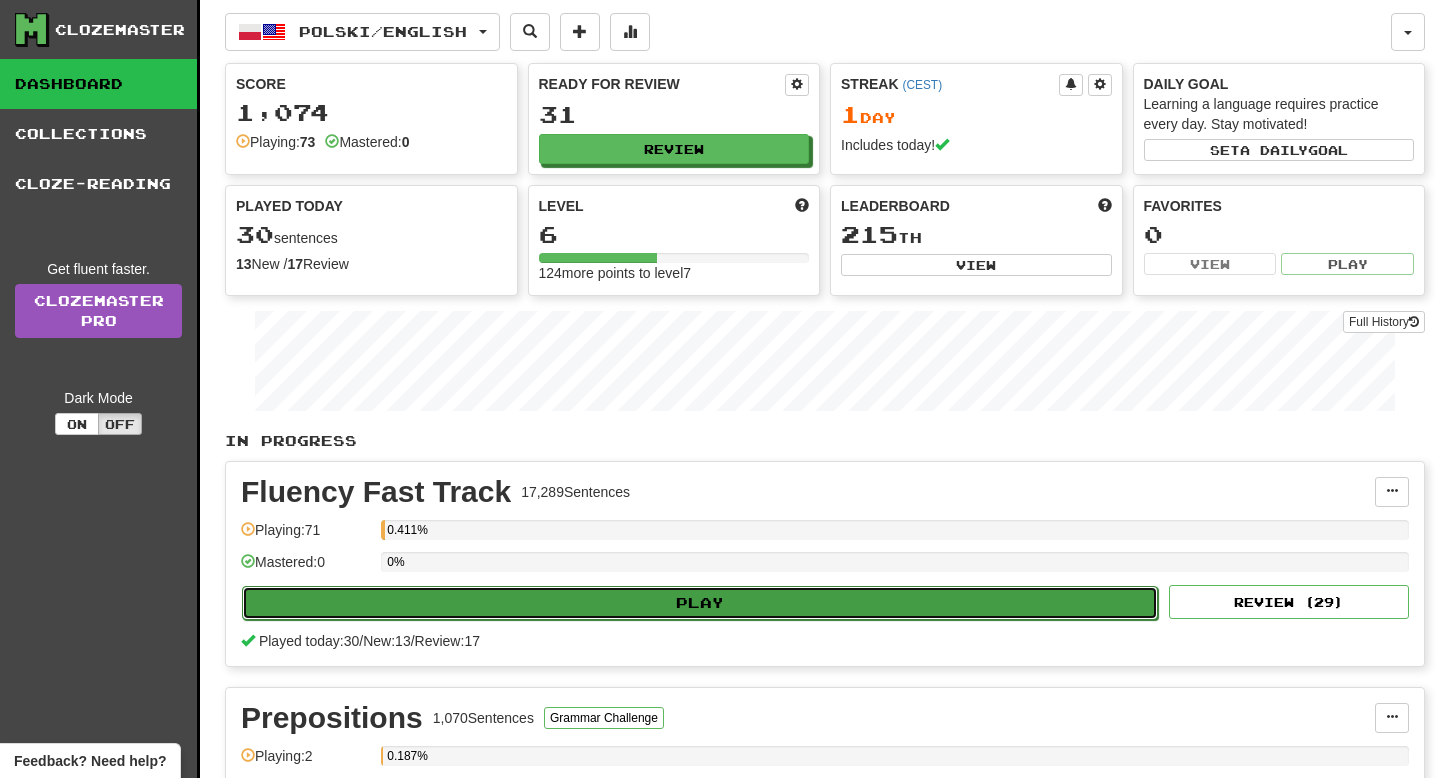 click on "Play" at bounding box center (700, 603) 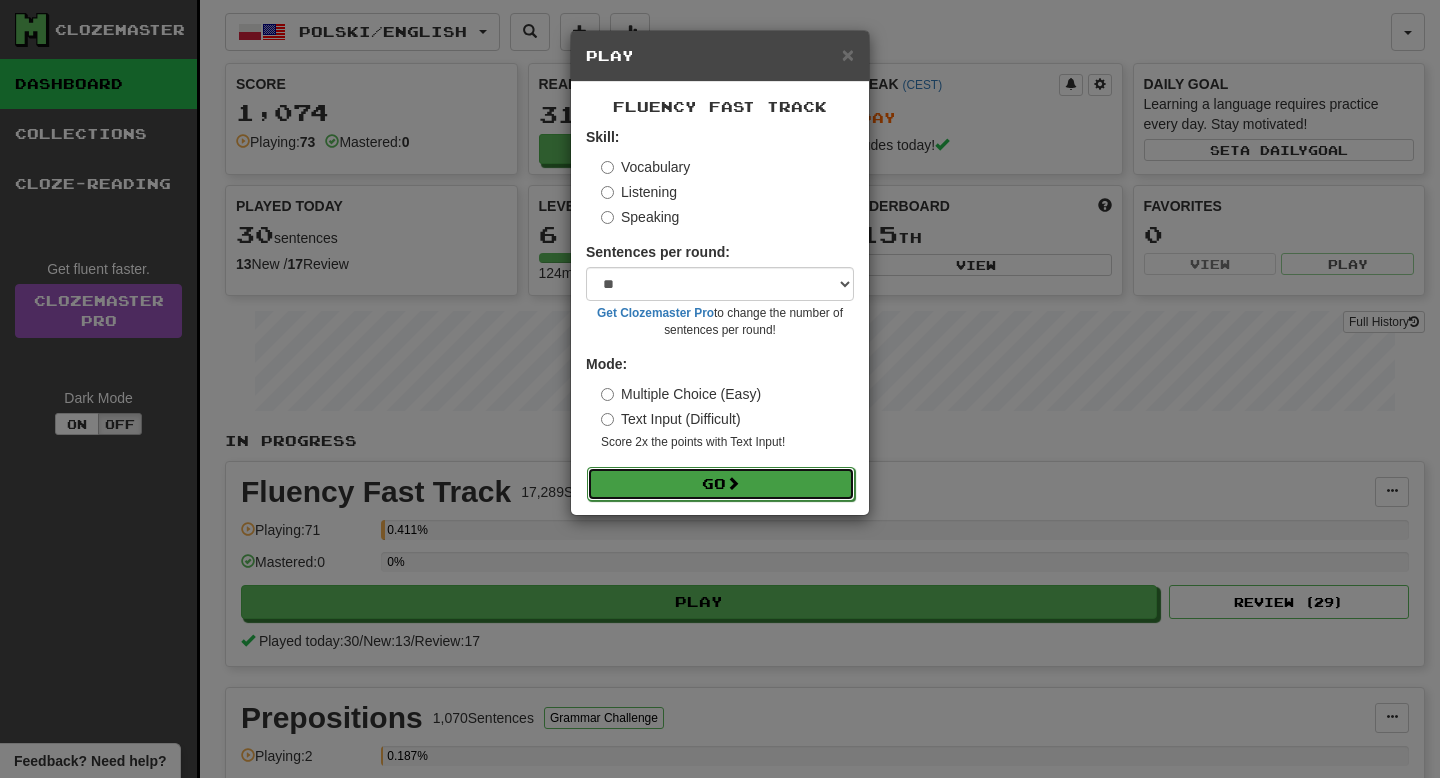 click on "Go" at bounding box center (721, 484) 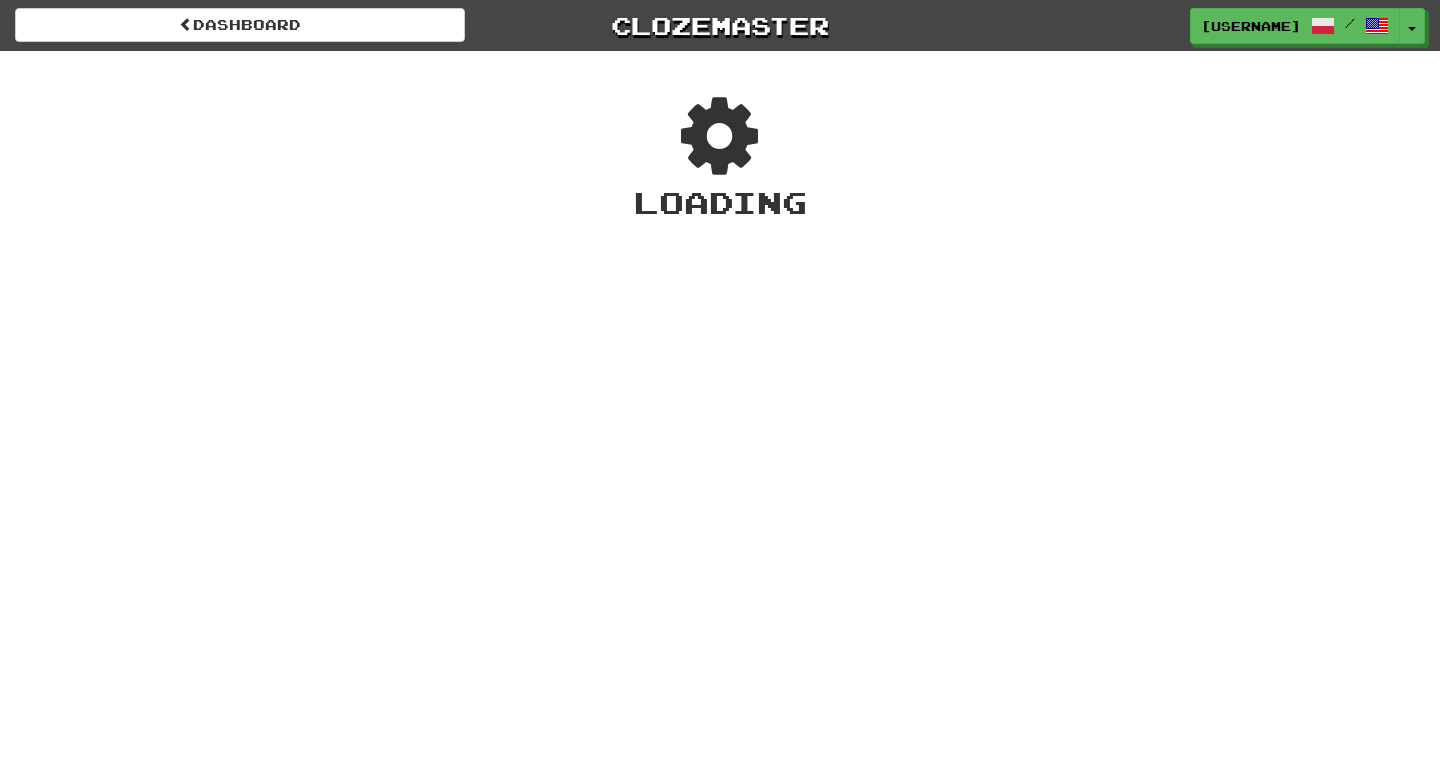 scroll, scrollTop: 0, scrollLeft: 0, axis: both 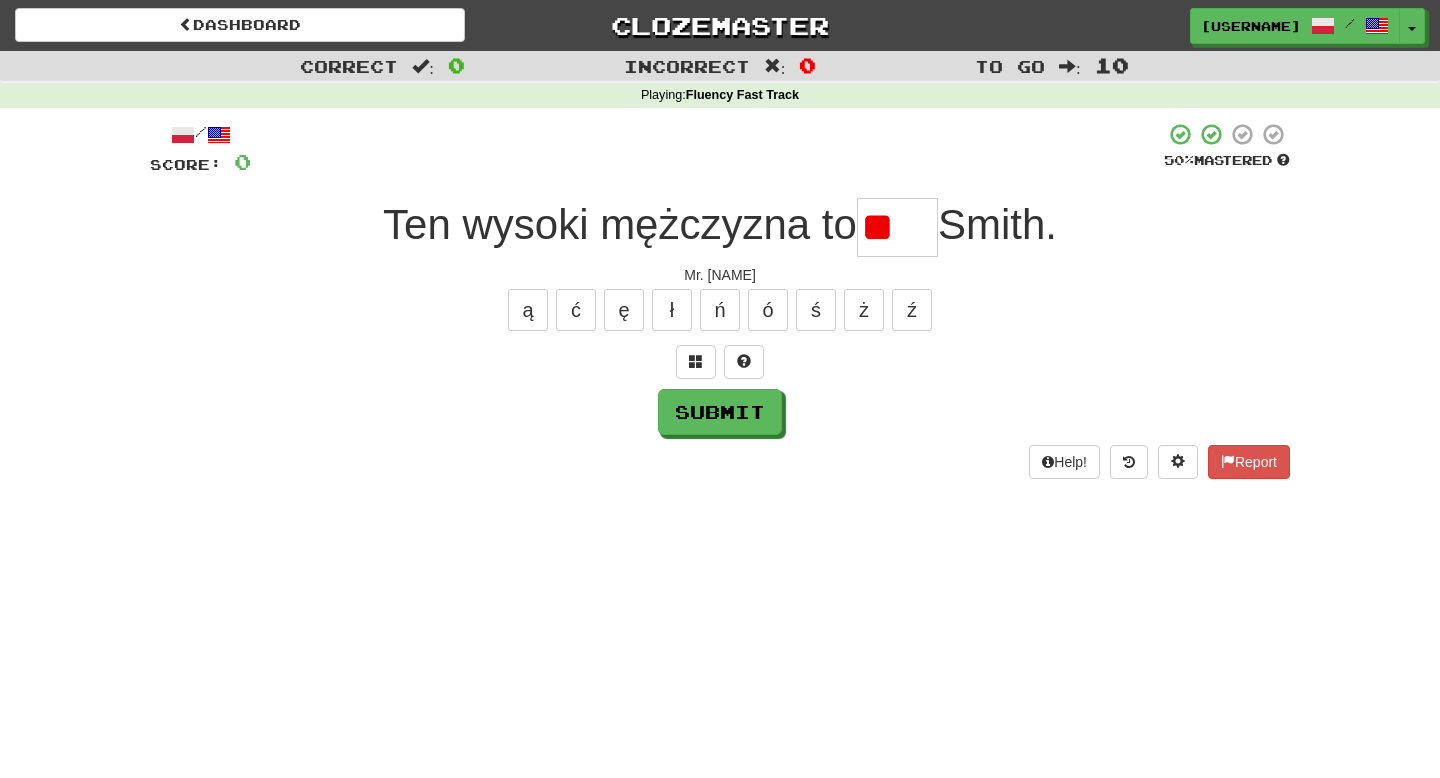 type on "*" 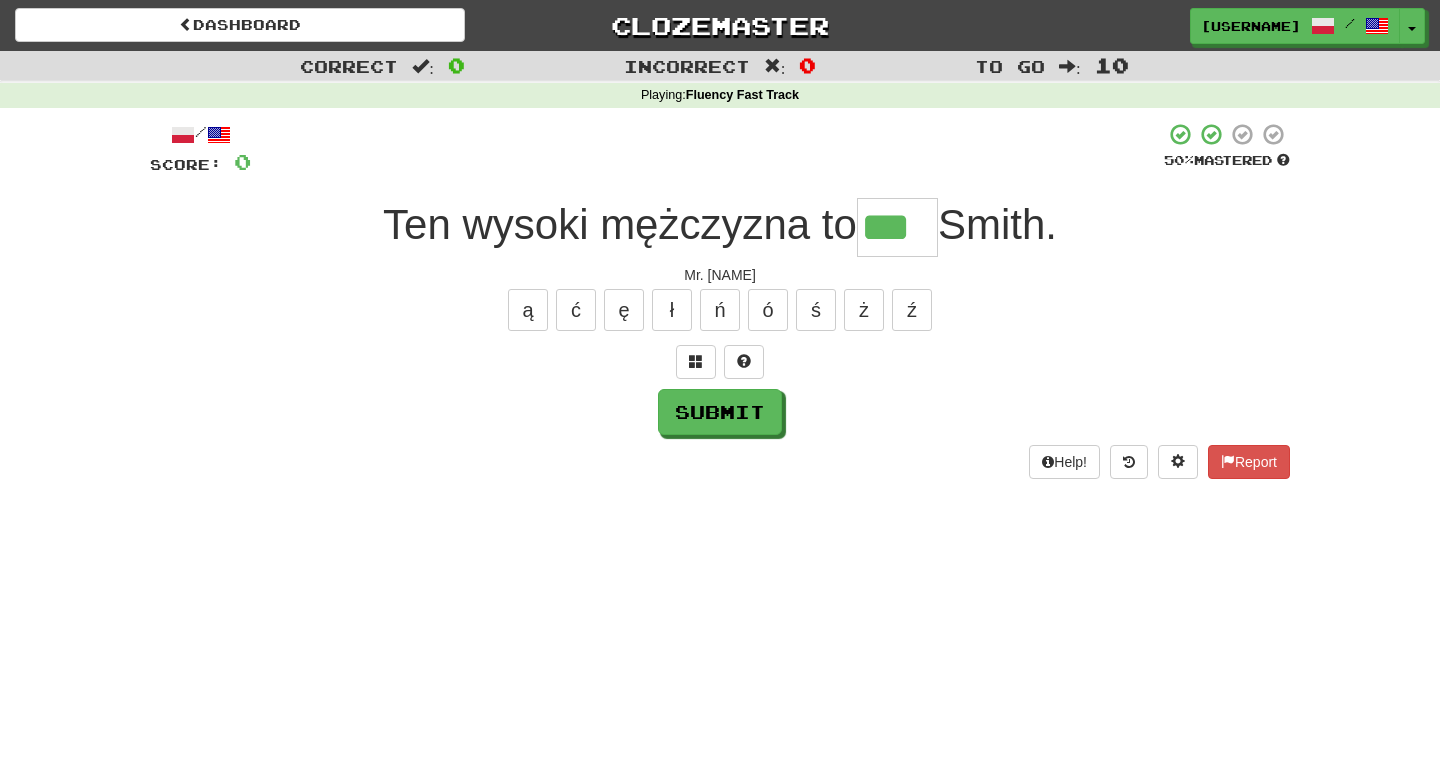 type on "***" 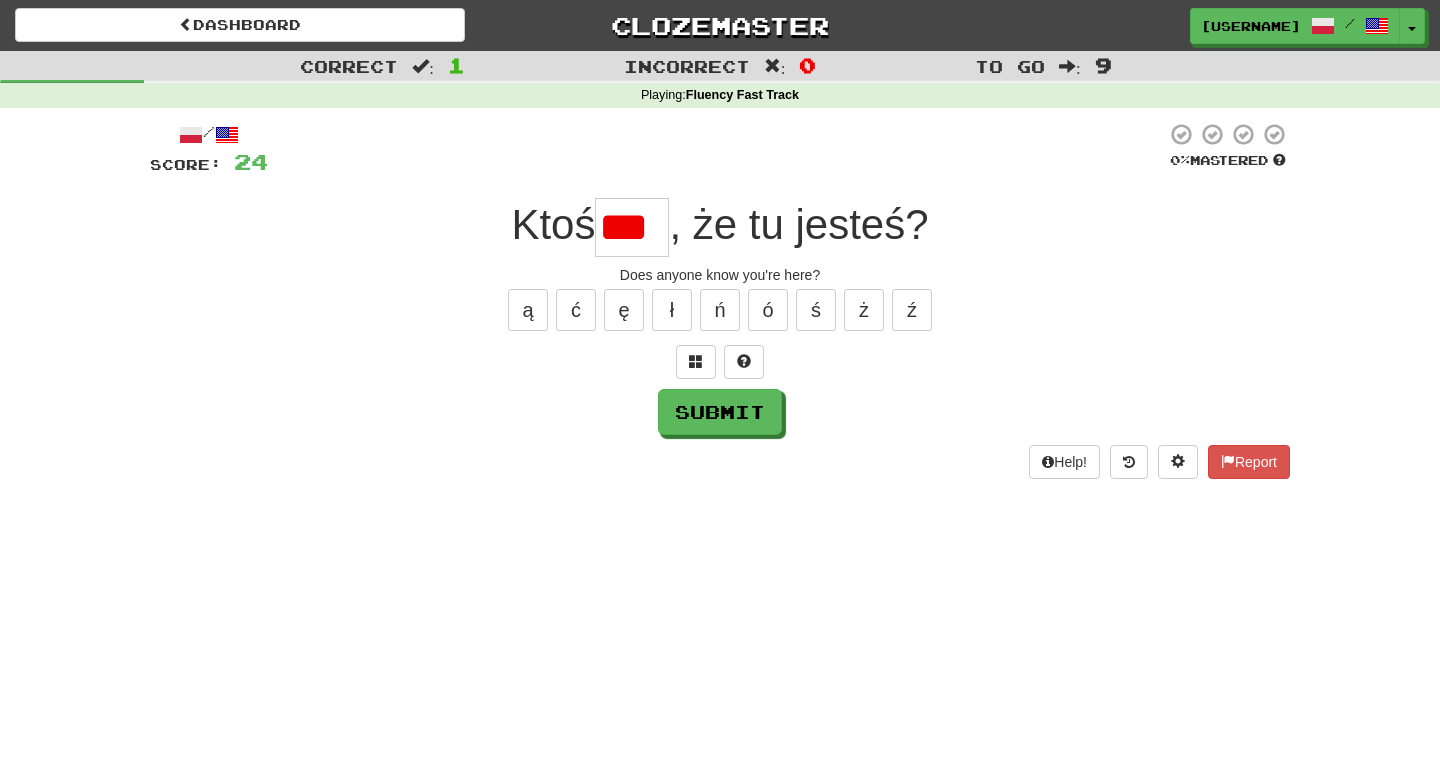 scroll, scrollTop: 0, scrollLeft: 0, axis: both 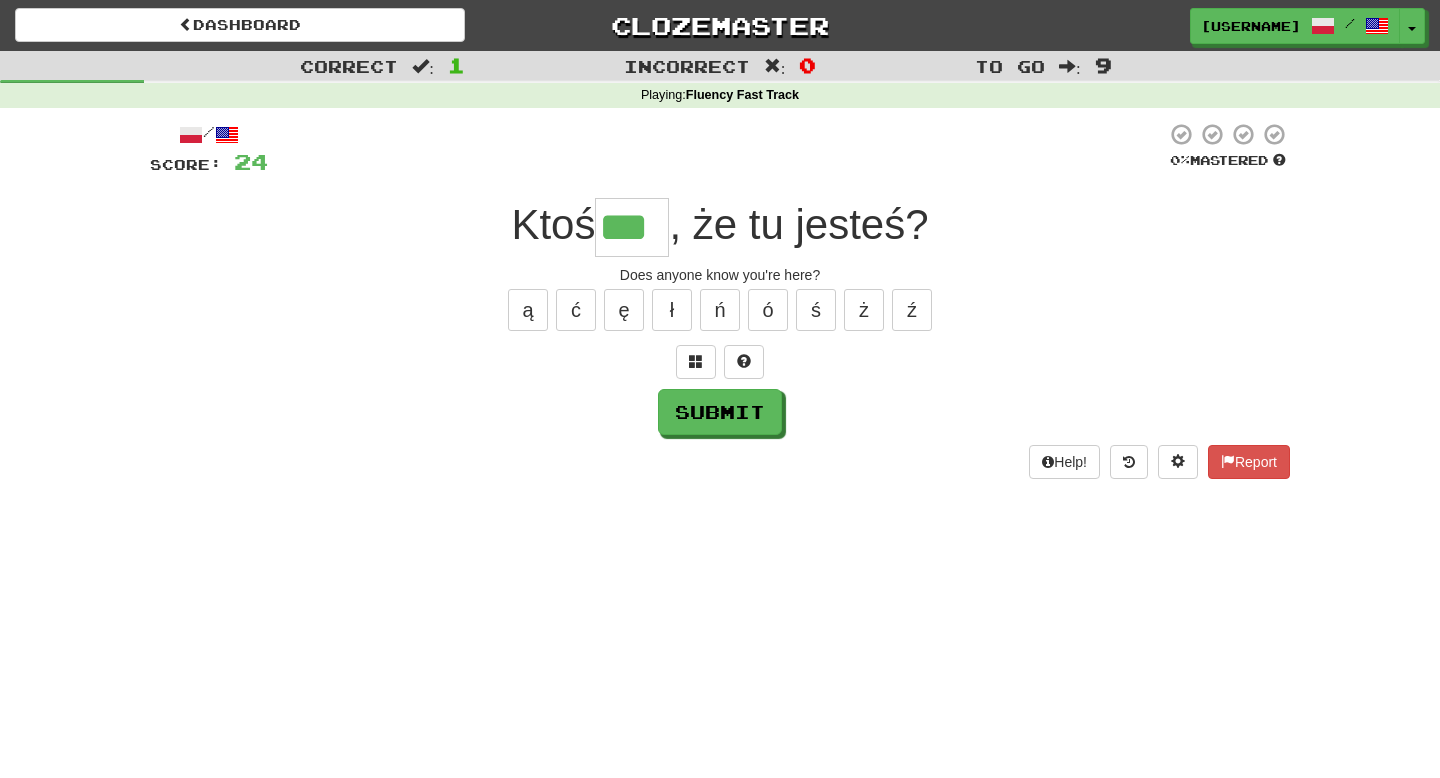 type on "***" 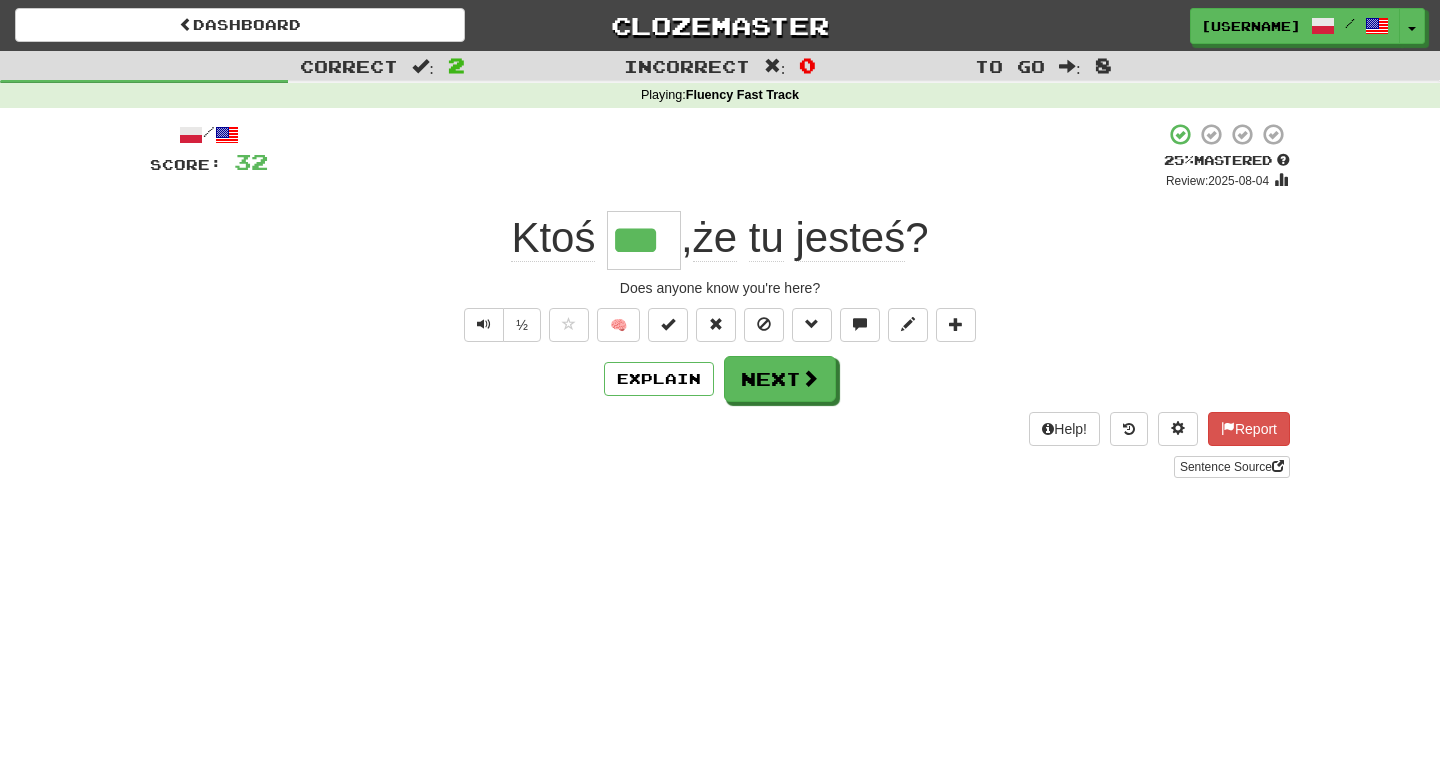 click on "[USERNAME]" at bounding box center (720, 389) 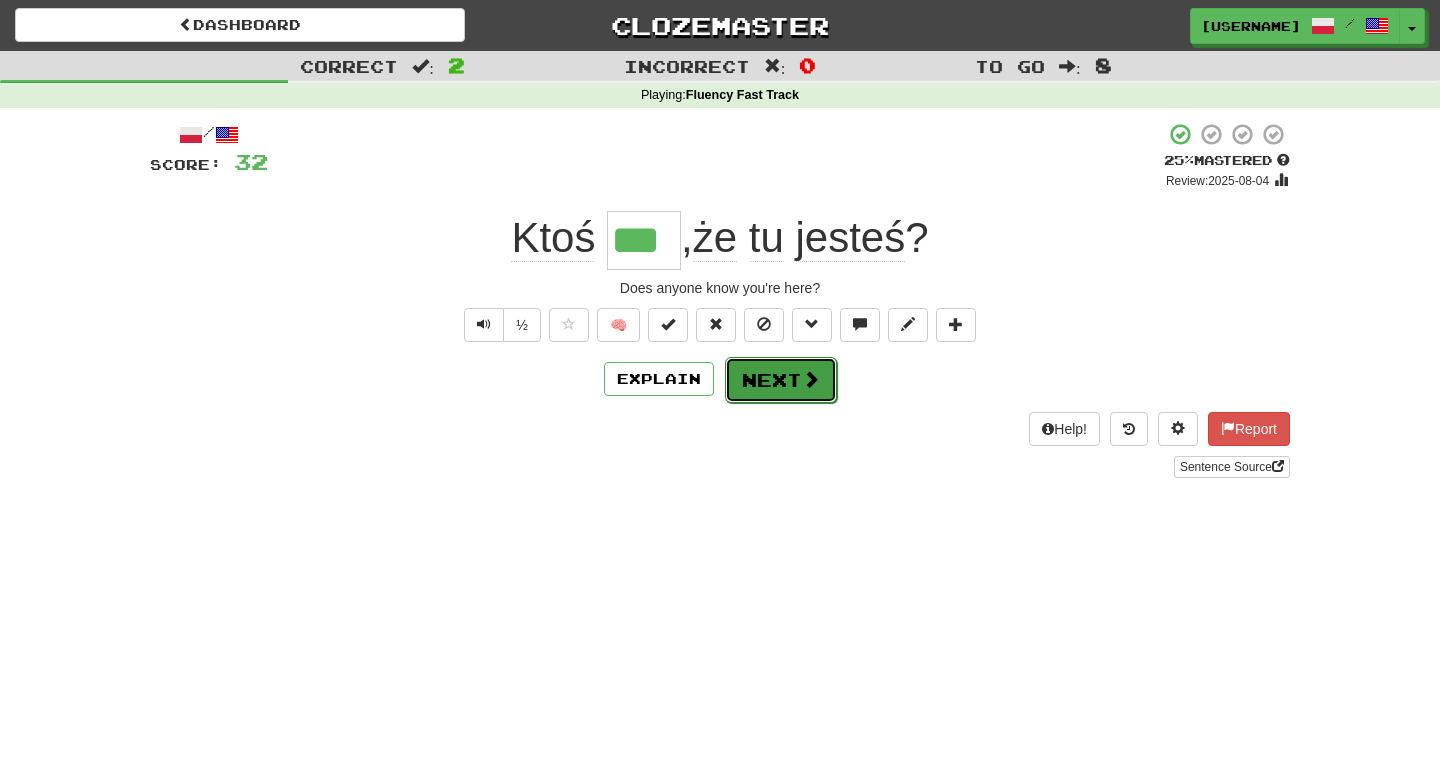 click at bounding box center [811, 379] 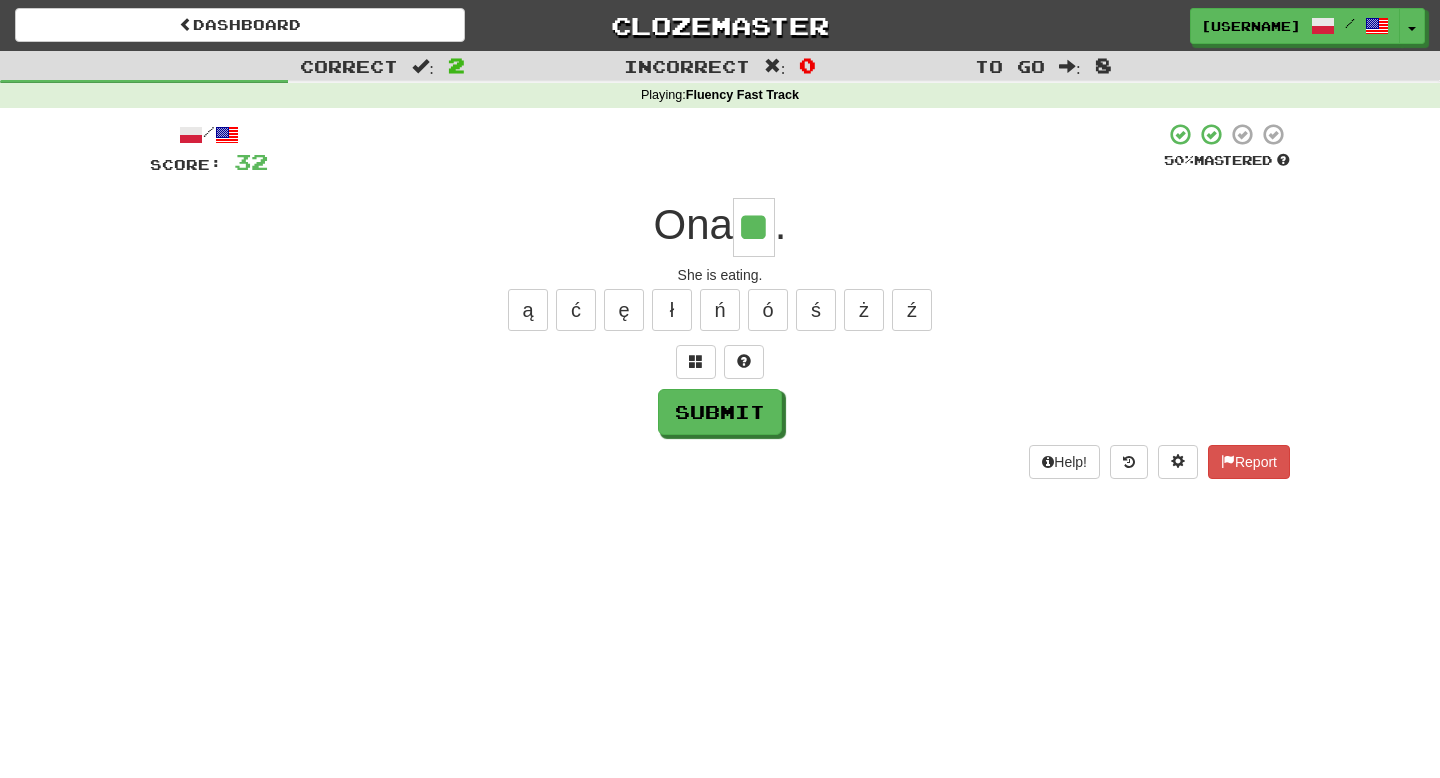 type on "**" 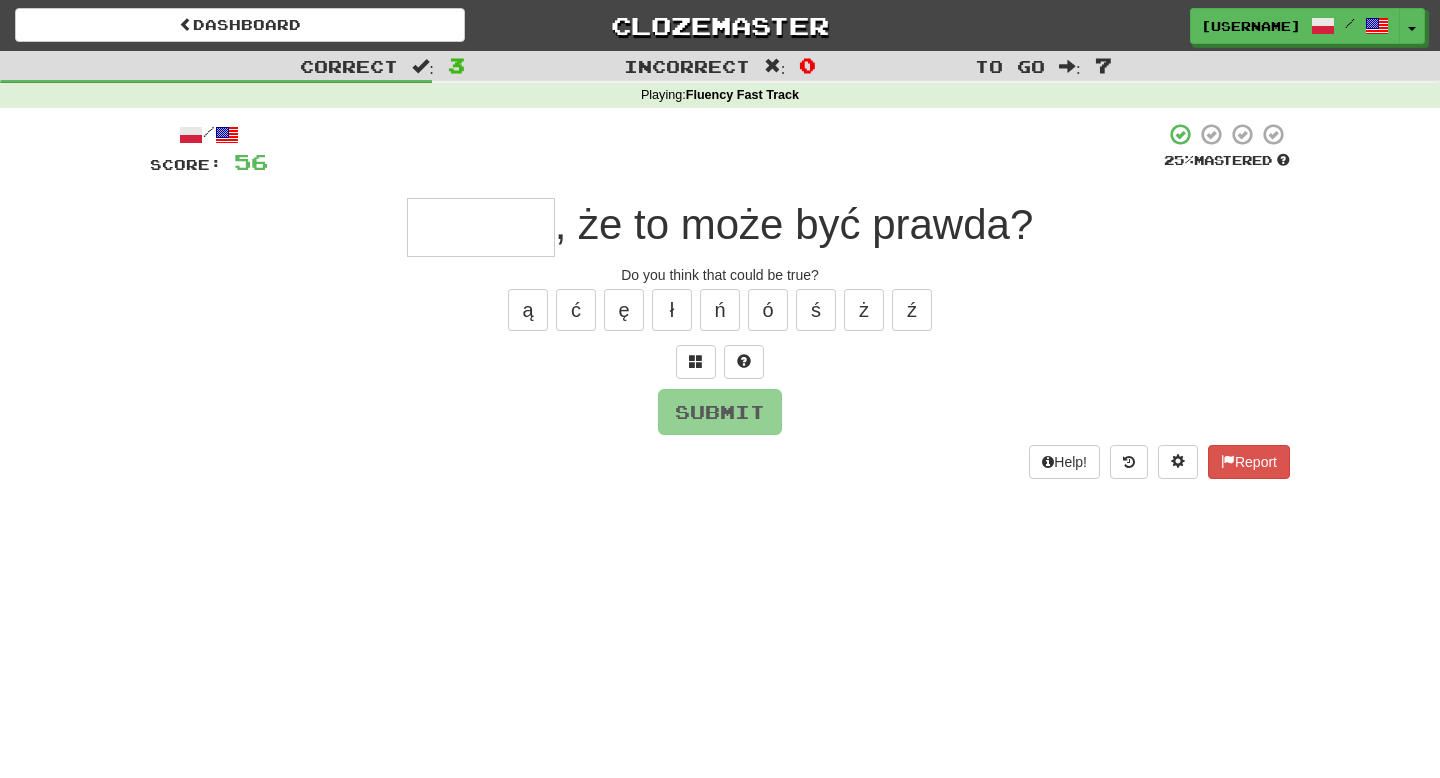 click at bounding box center (481, 227) 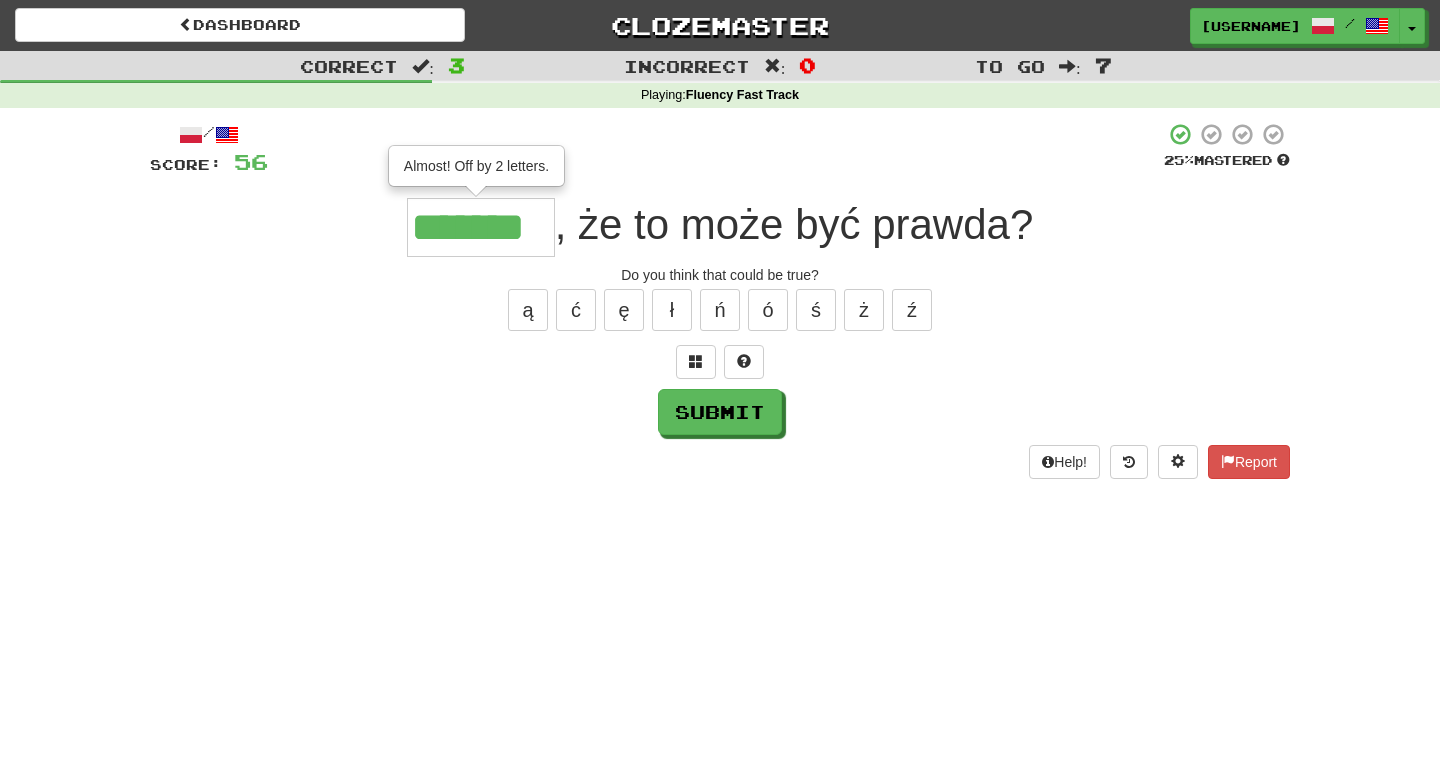 type on "*******" 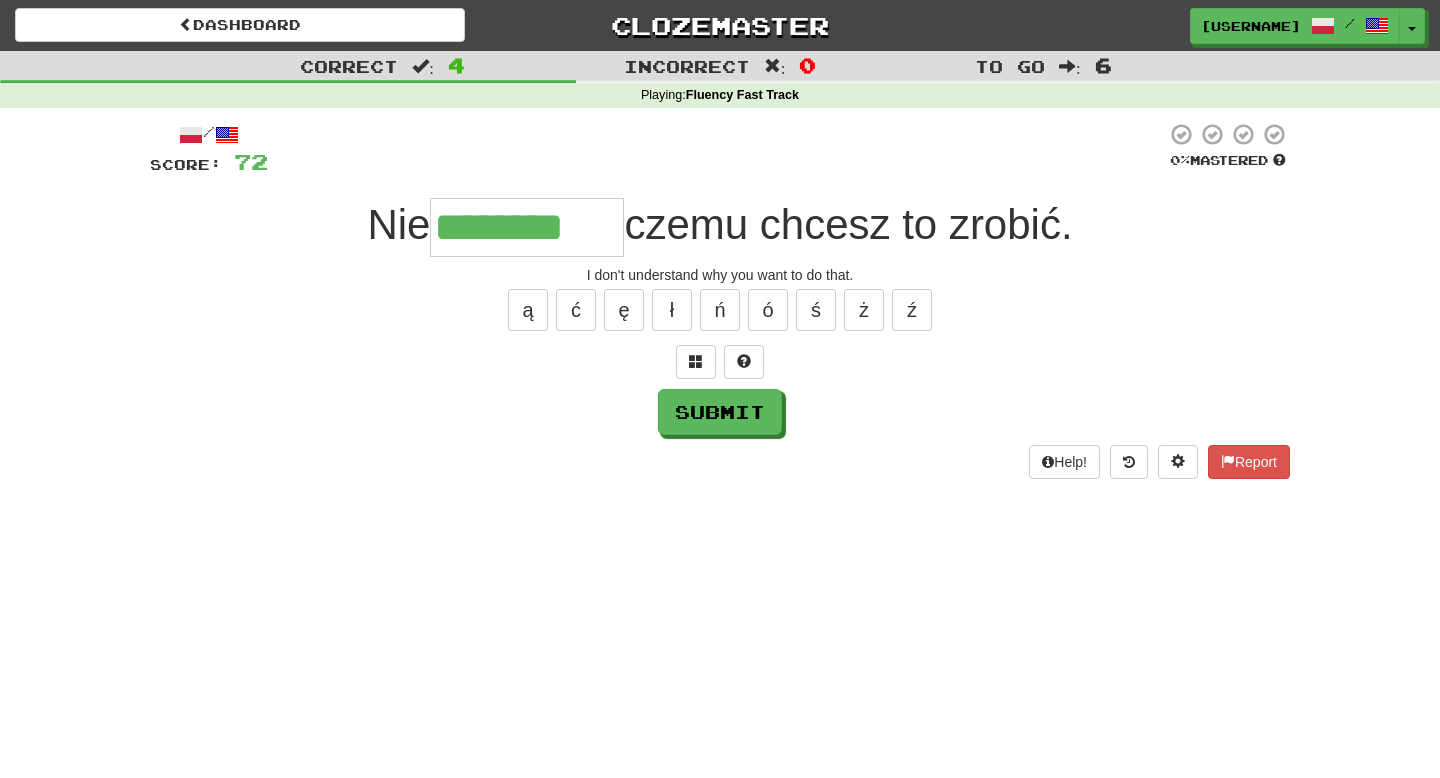 type on "********" 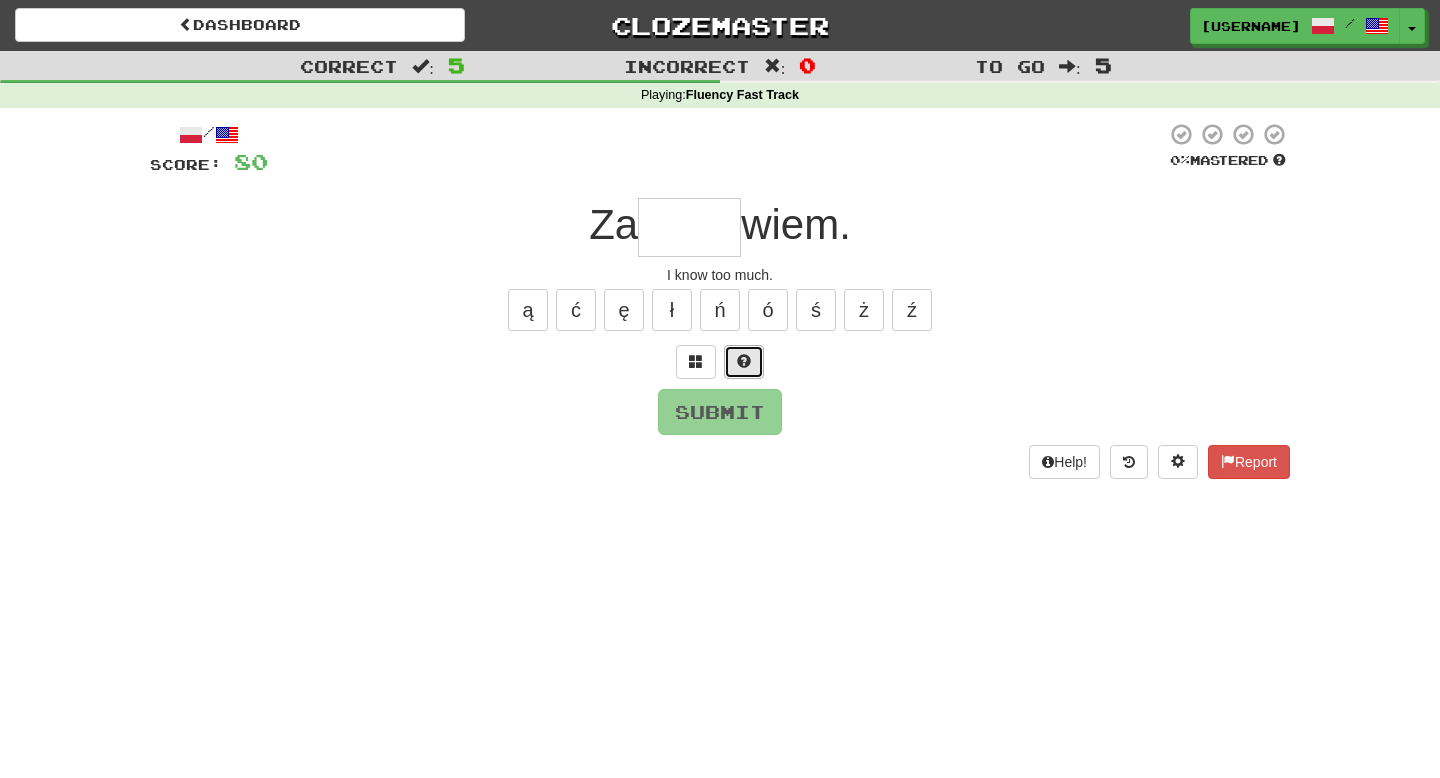 click at bounding box center [744, 362] 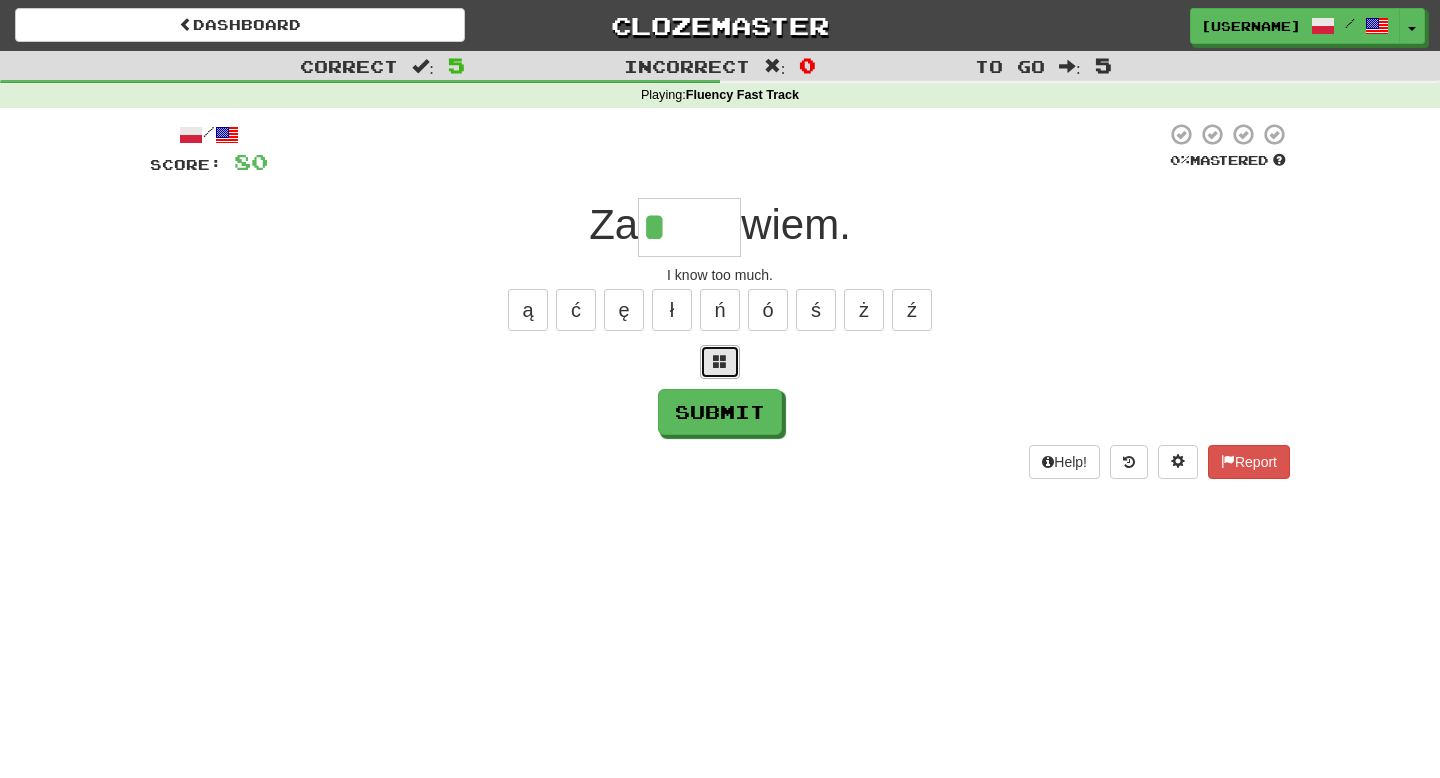click at bounding box center [720, 361] 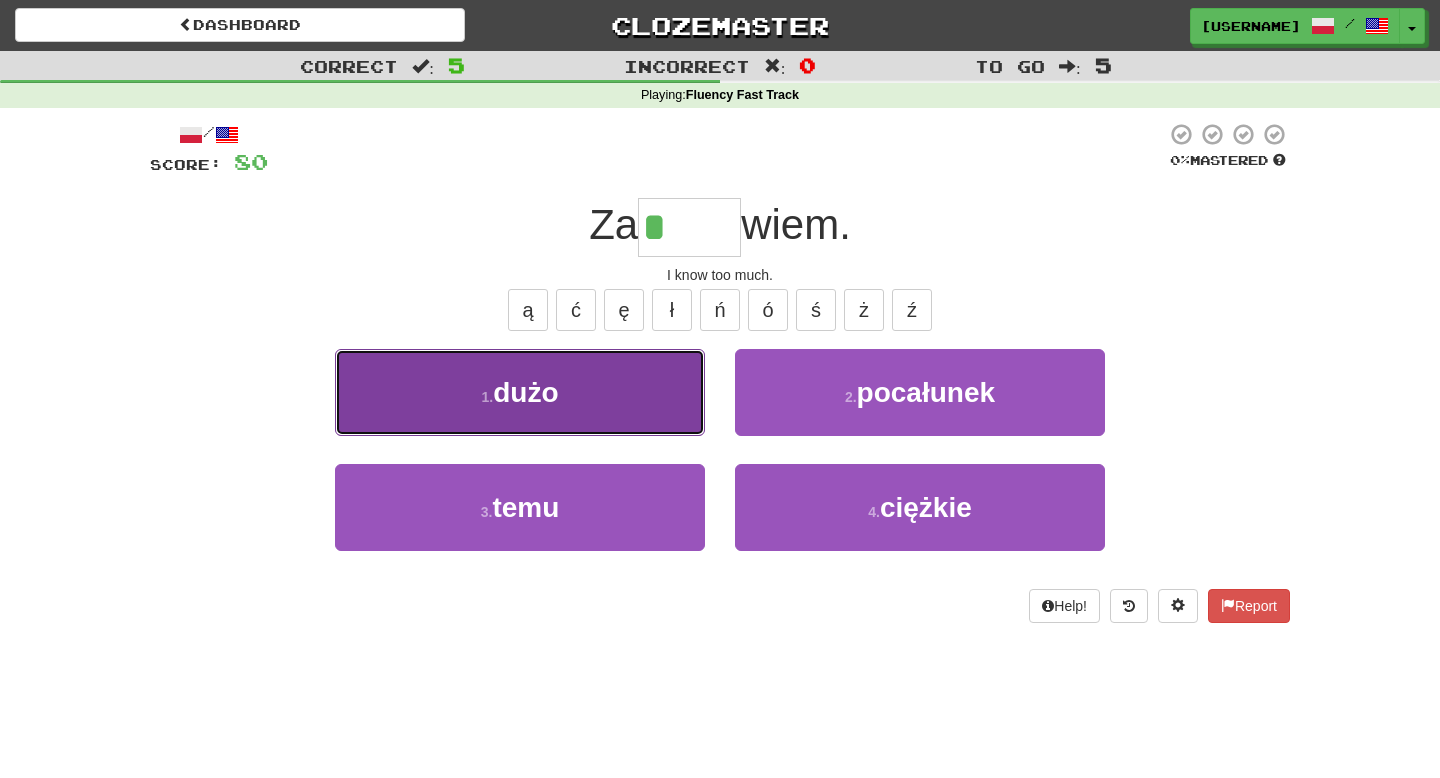 click on "1 .  dużo" at bounding box center [520, 392] 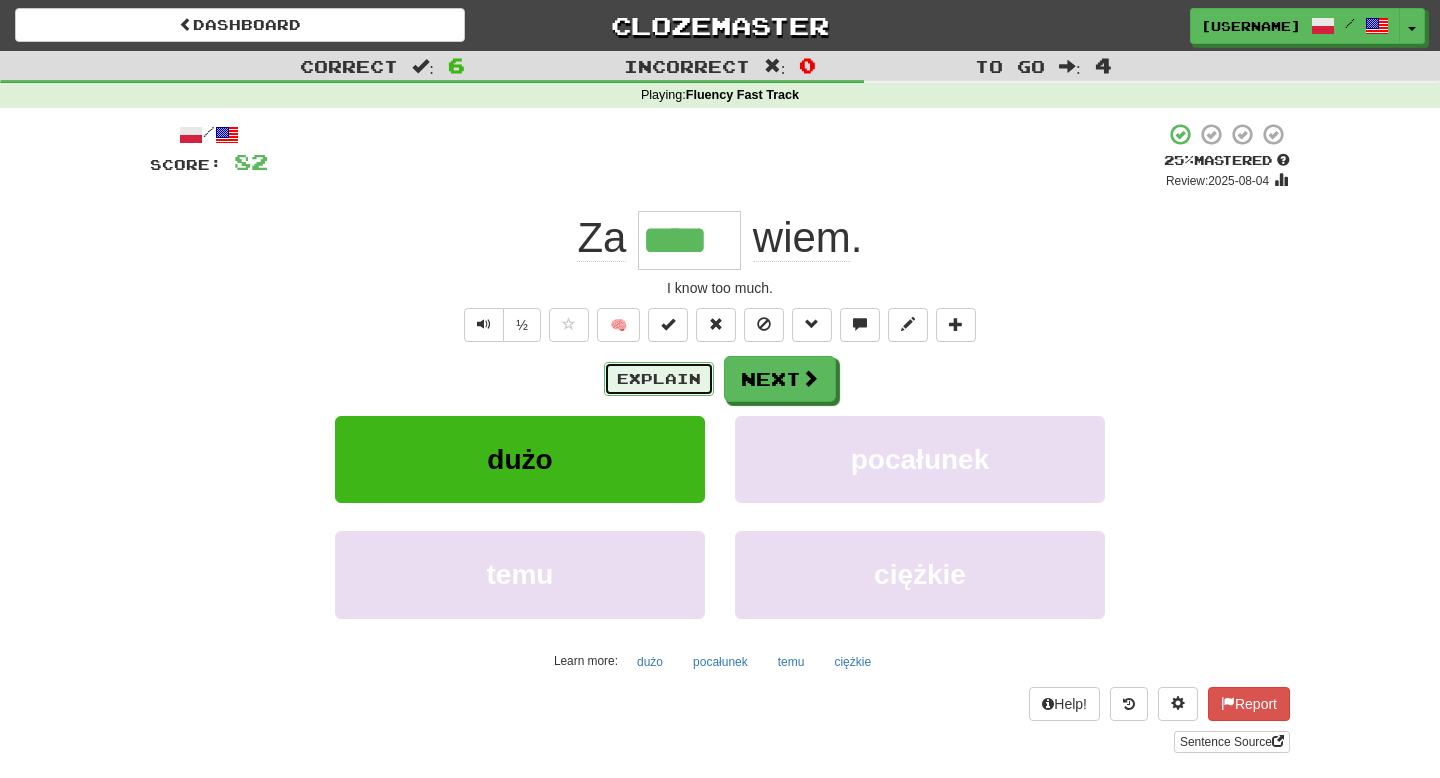 click on "Explain" at bounding box center (659, 379) 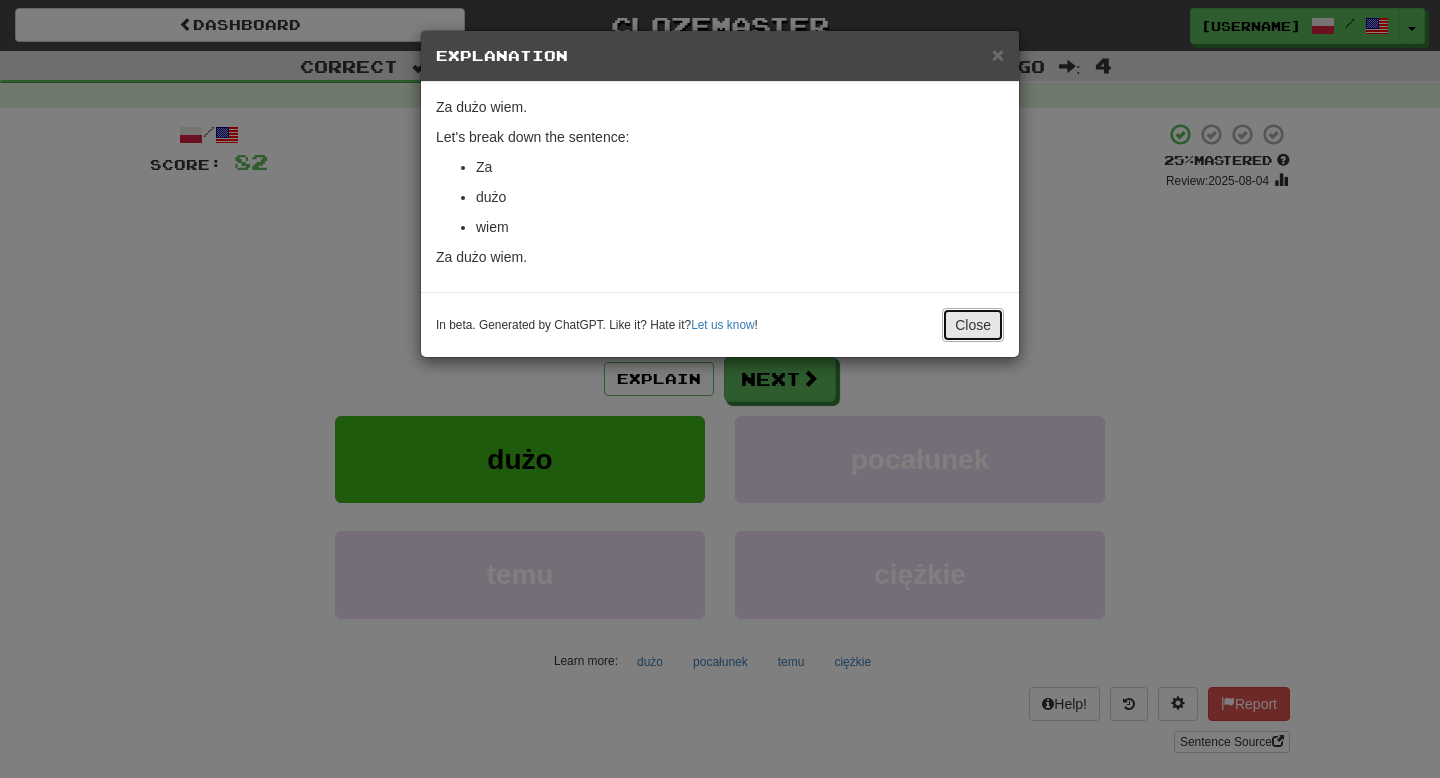 click on "Close" at bounding box center (973, 325) 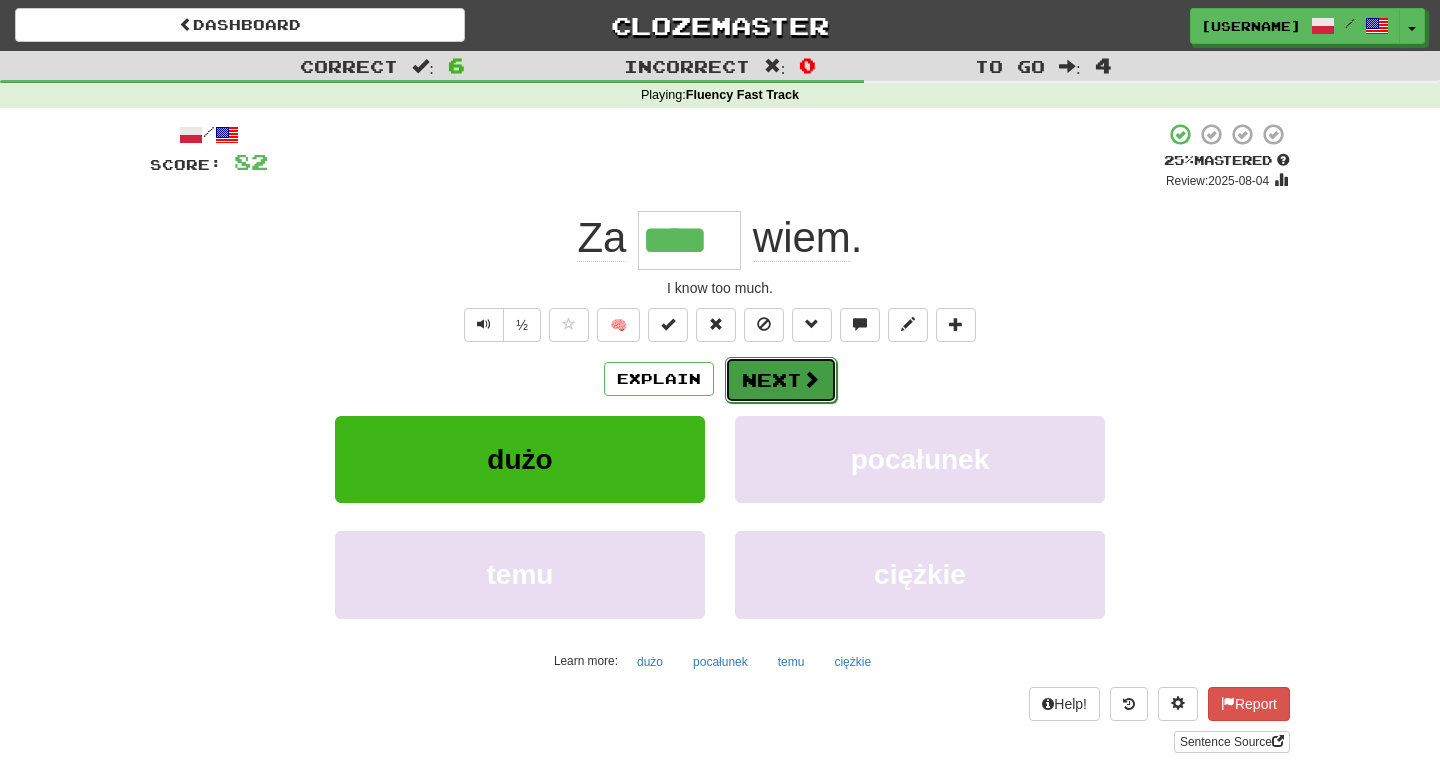 click on "Next" at bounding box center [781, 380] 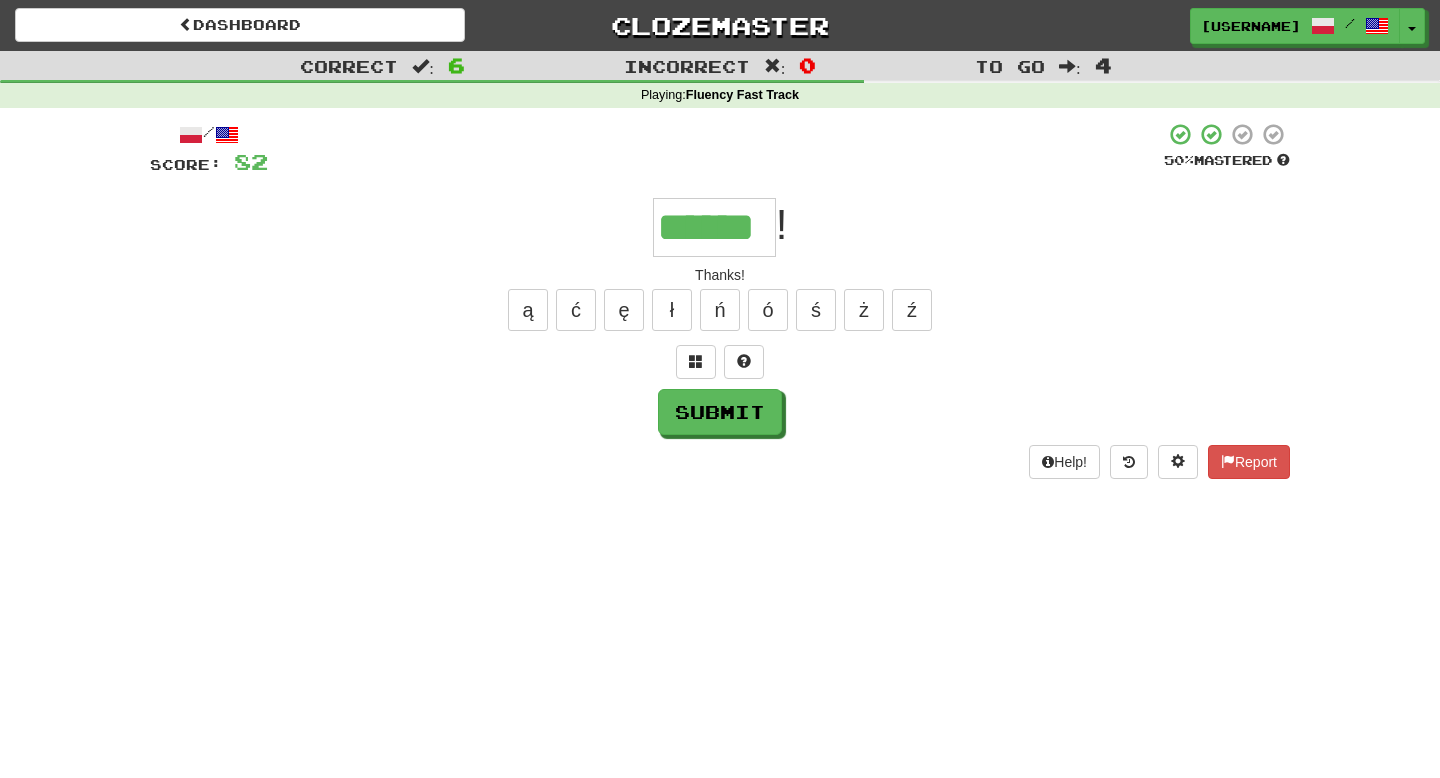 type on "******" 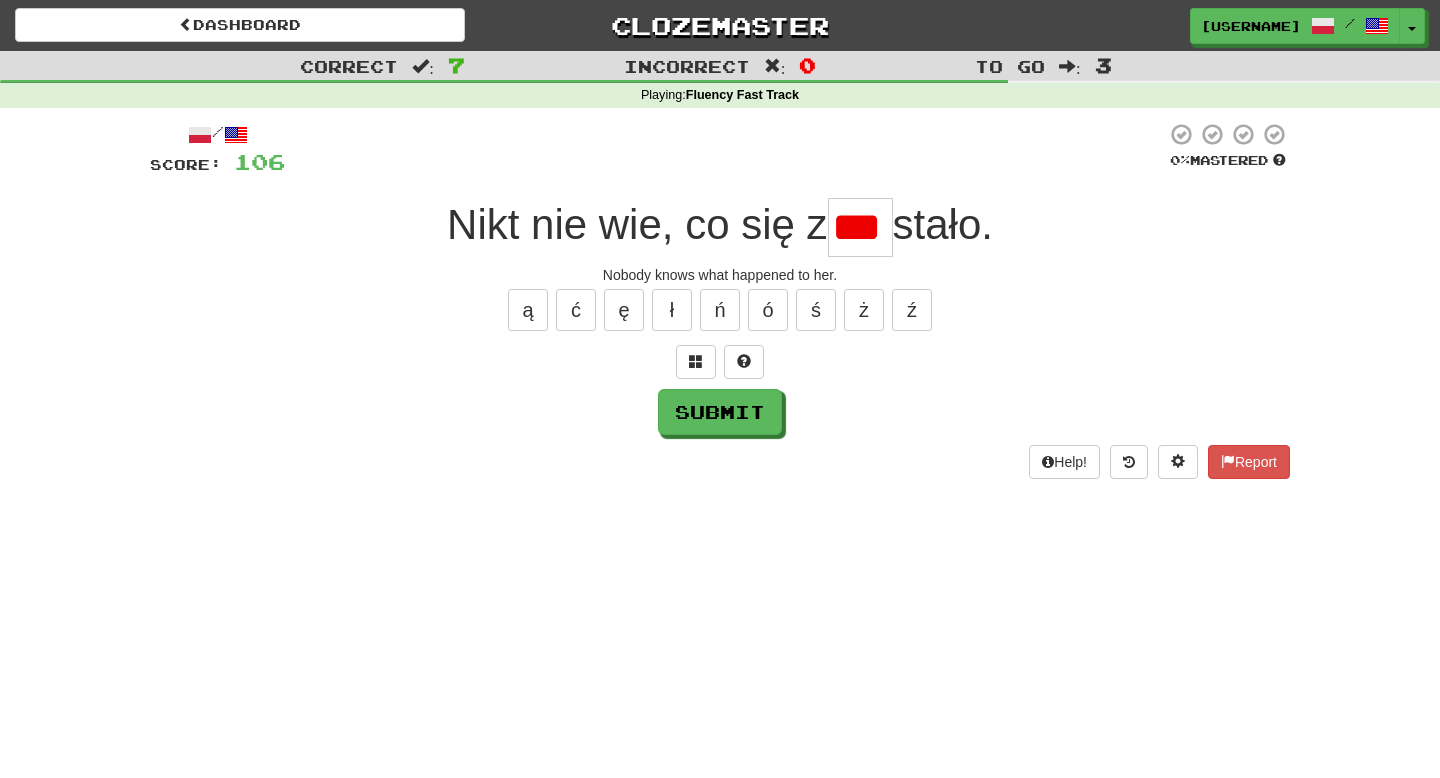 scroll, scrollTop: 0, scrollLeft: 0, axis: both 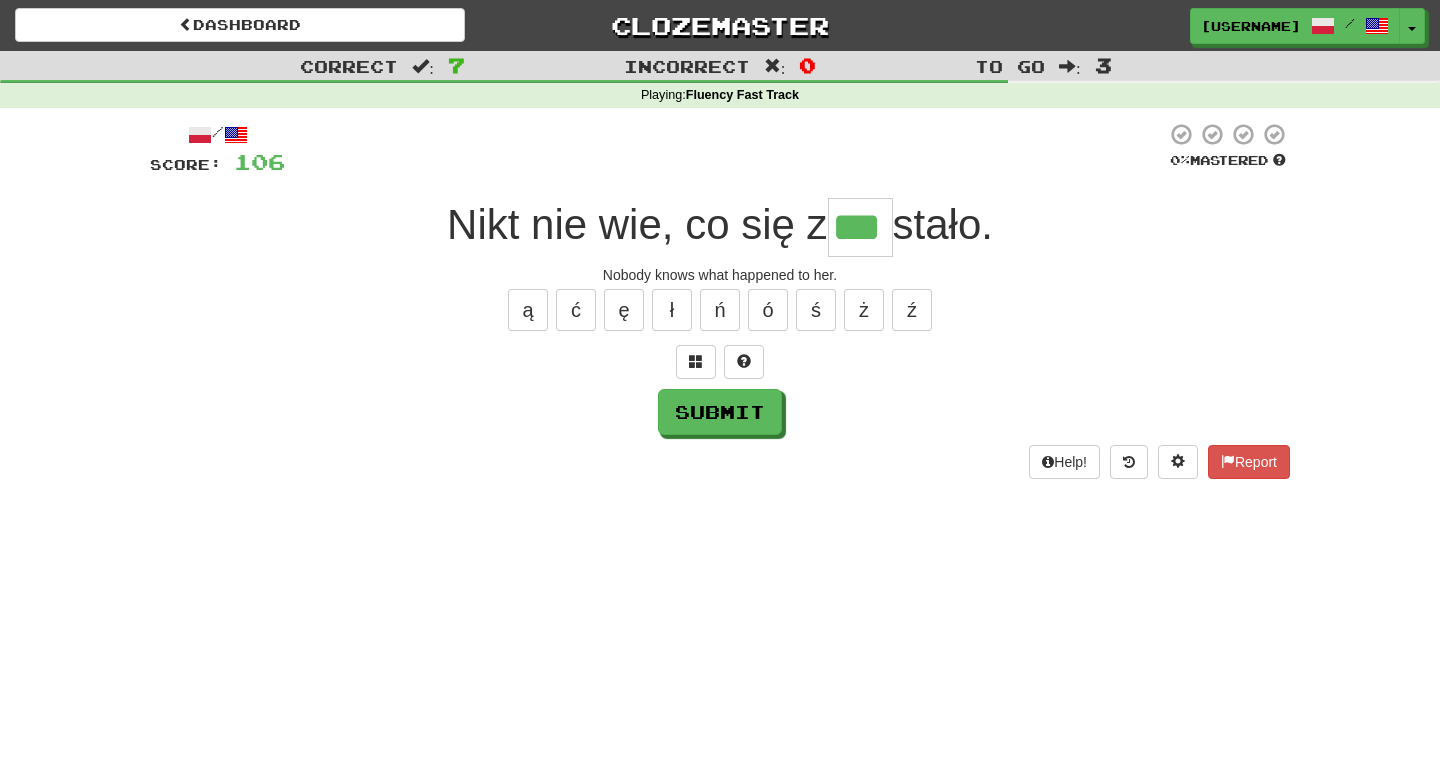 type on "***" 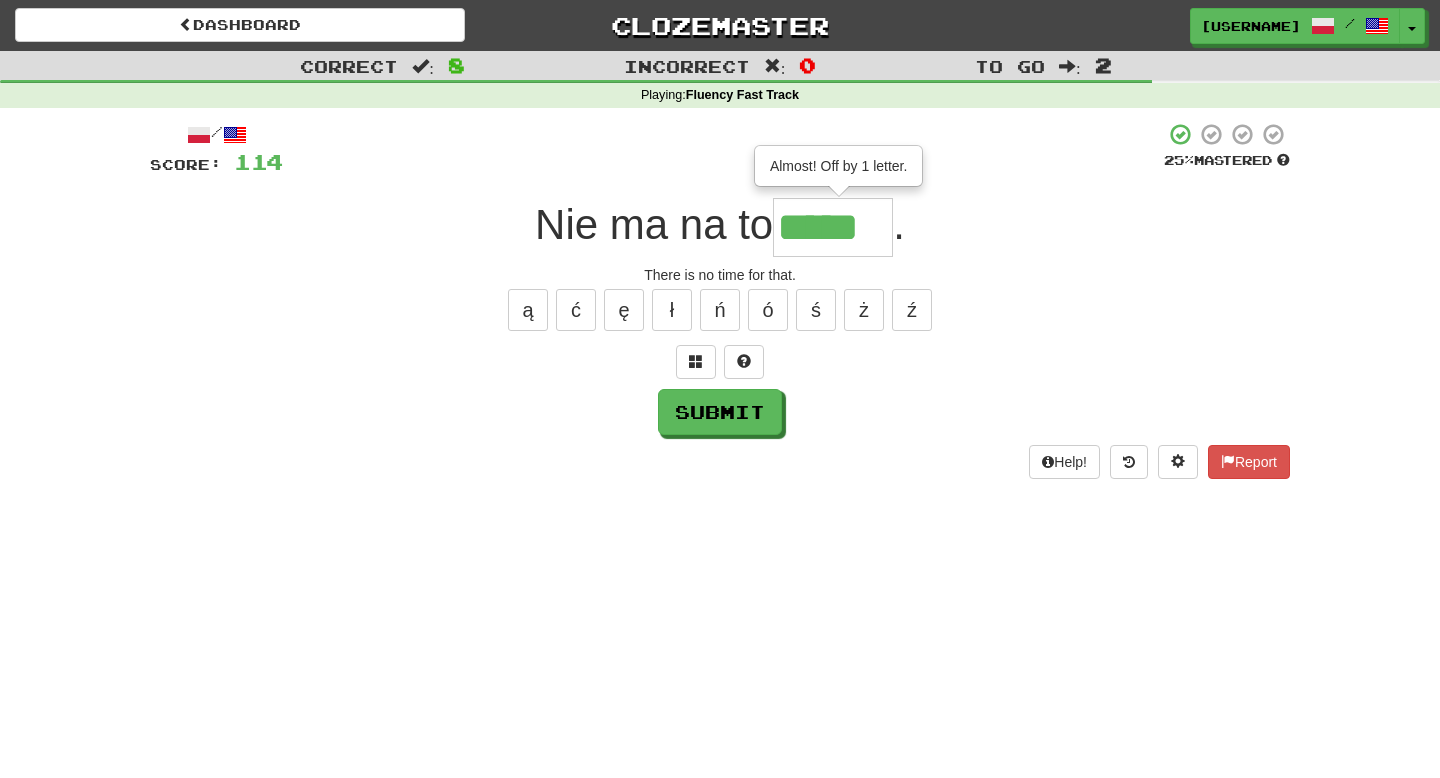 type on "*****" 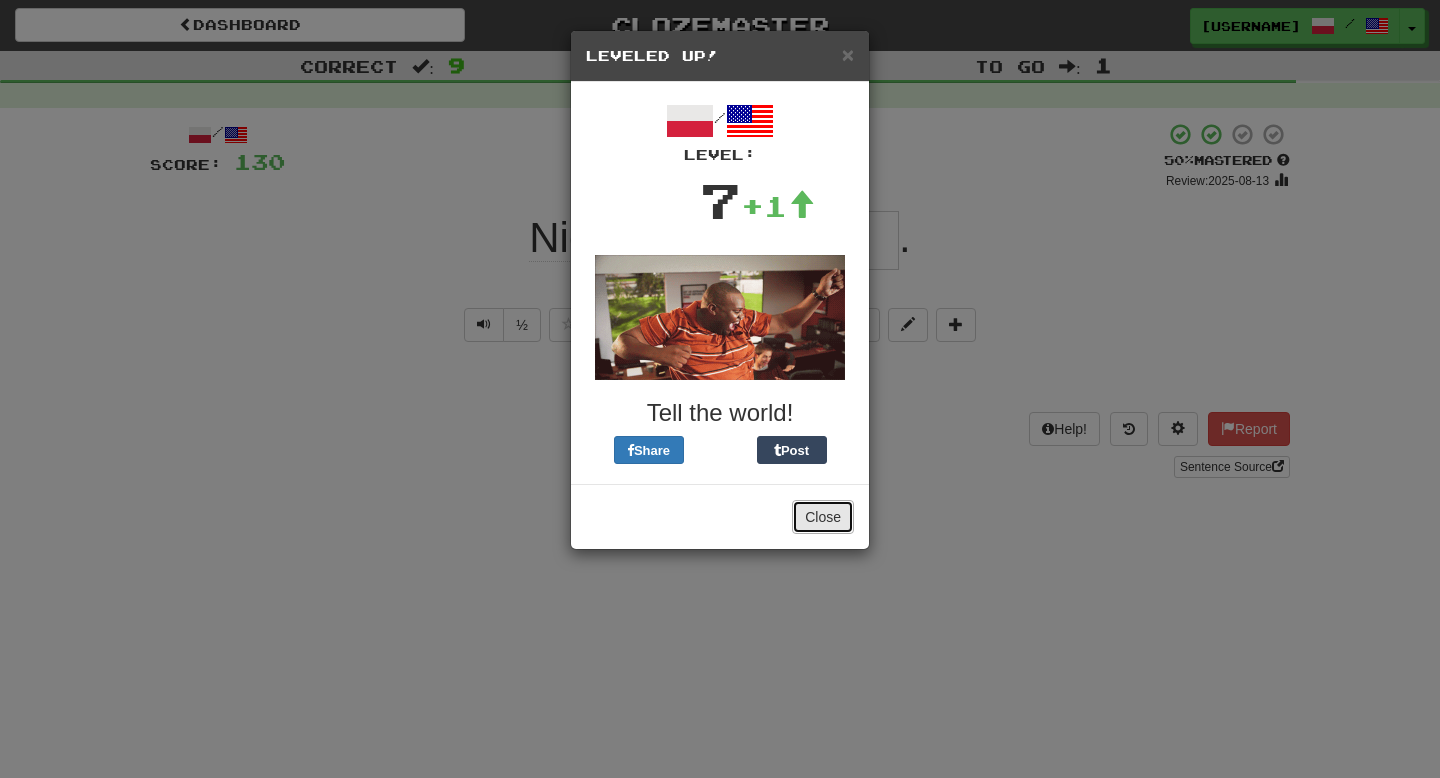 click on "Close" at bounding box center (823, 517) 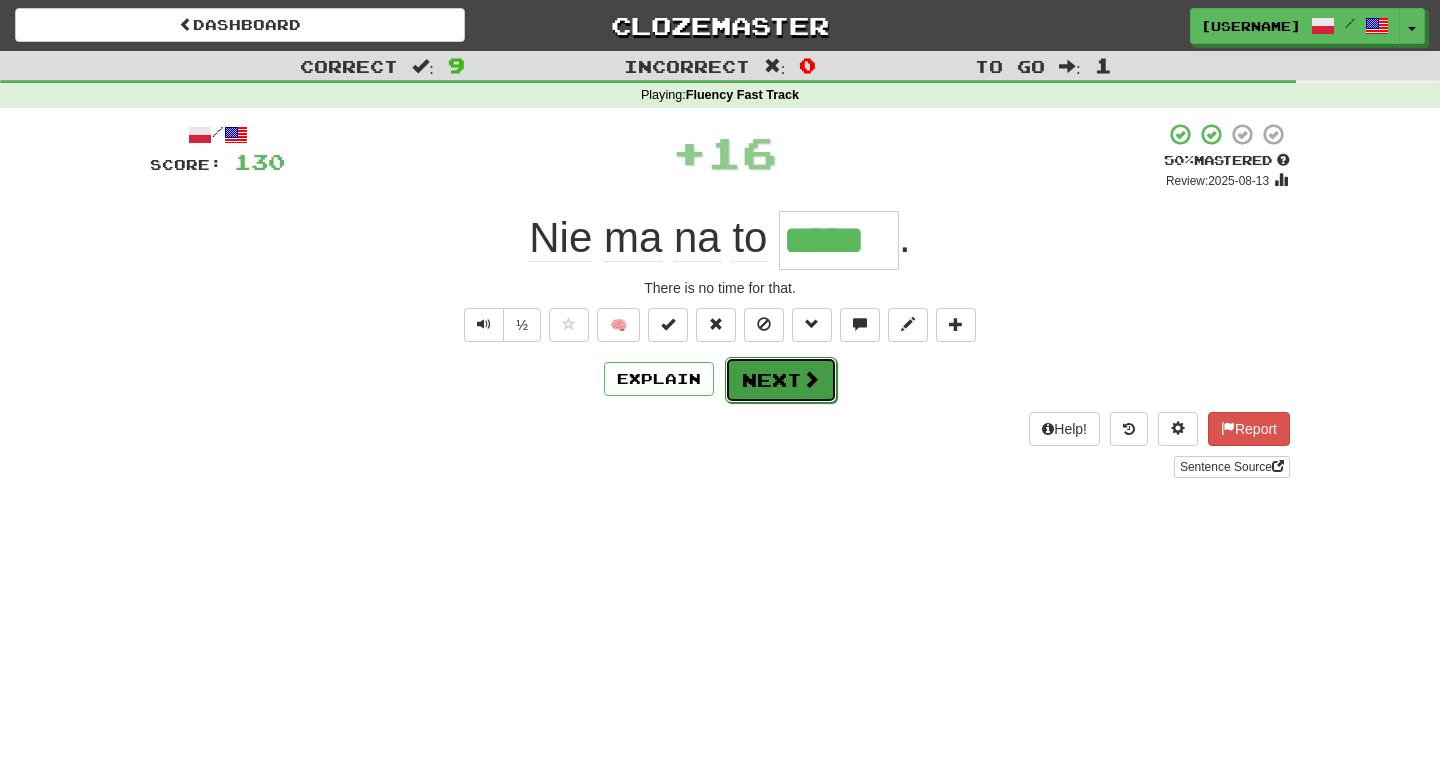 click on "Next" at bounding box center (781, 380) 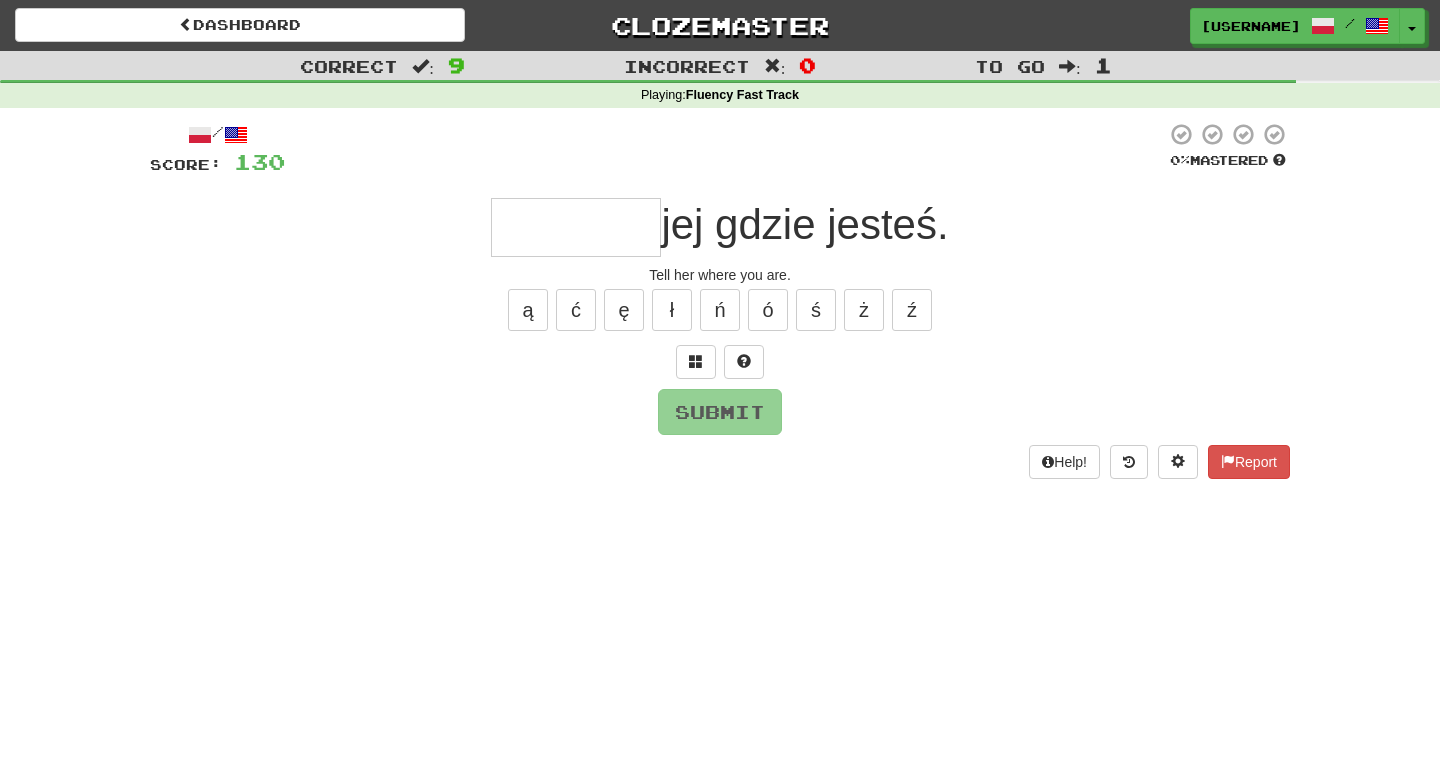 click at bounding box center [576, 227] 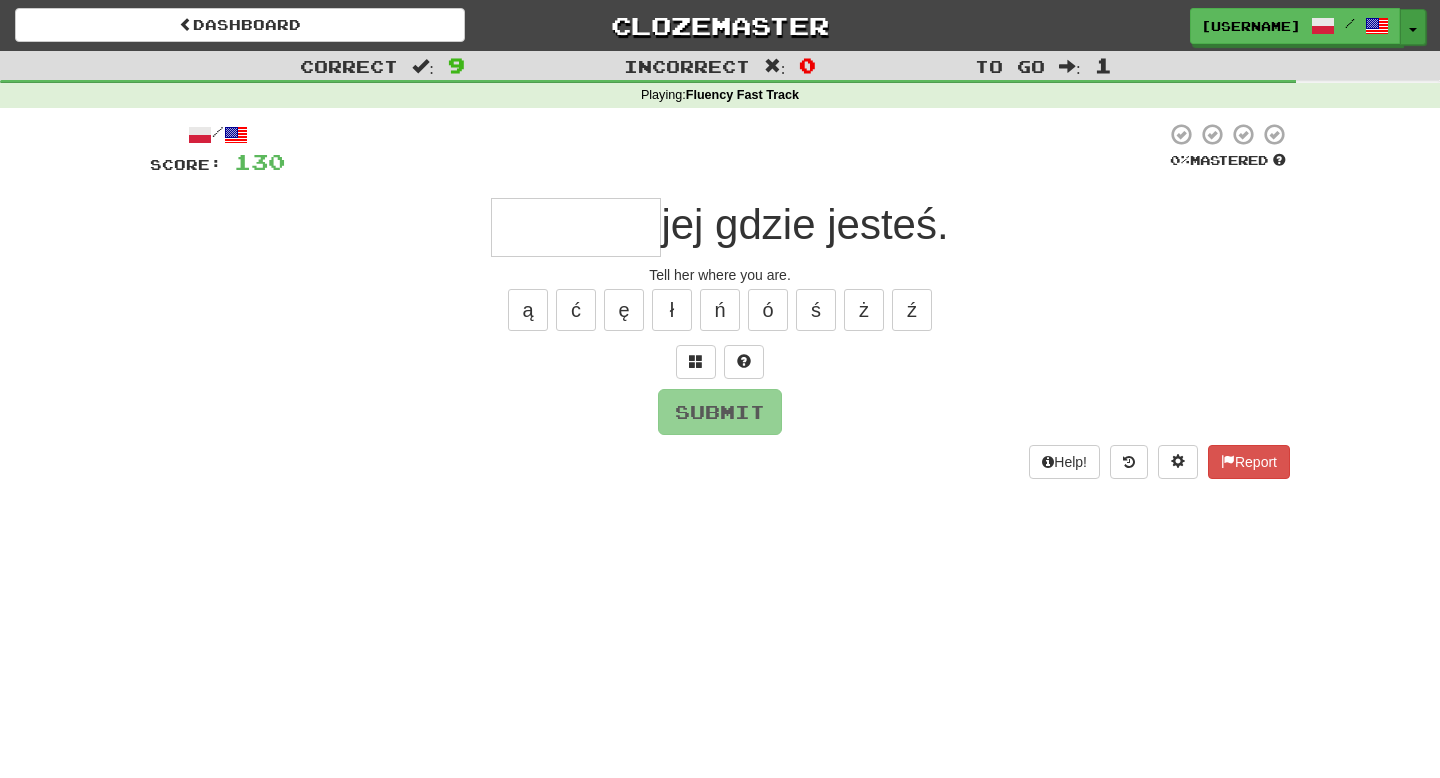 click on "Toggle Dropdown" at bounding box center (1413, 27) 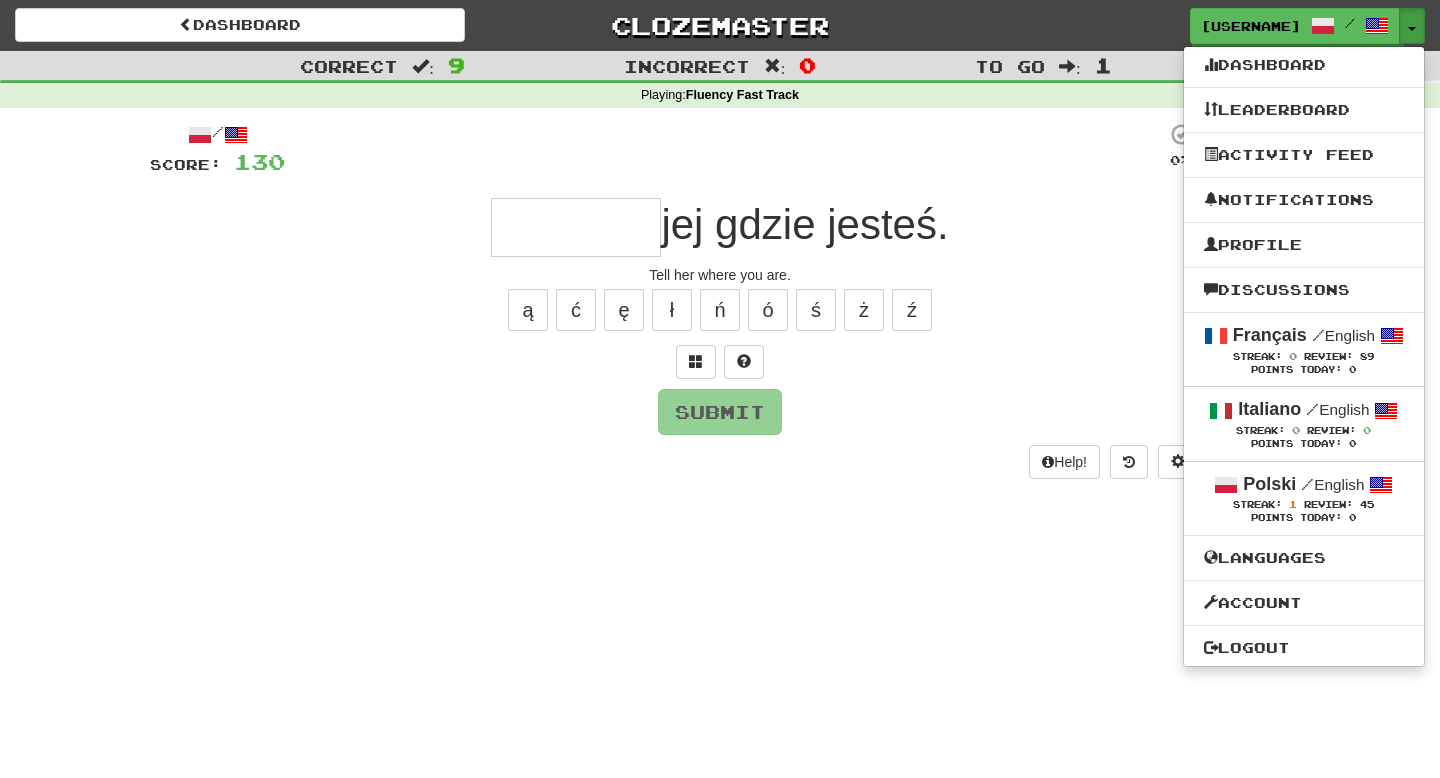 click on "/  Score:   130 0 %  Mastered  jej gdzie jesteś. Tell her where you are. ą ć ę ł ń ó ś ż ź Submit  Help!  Report" at bounding box center (720, 300) 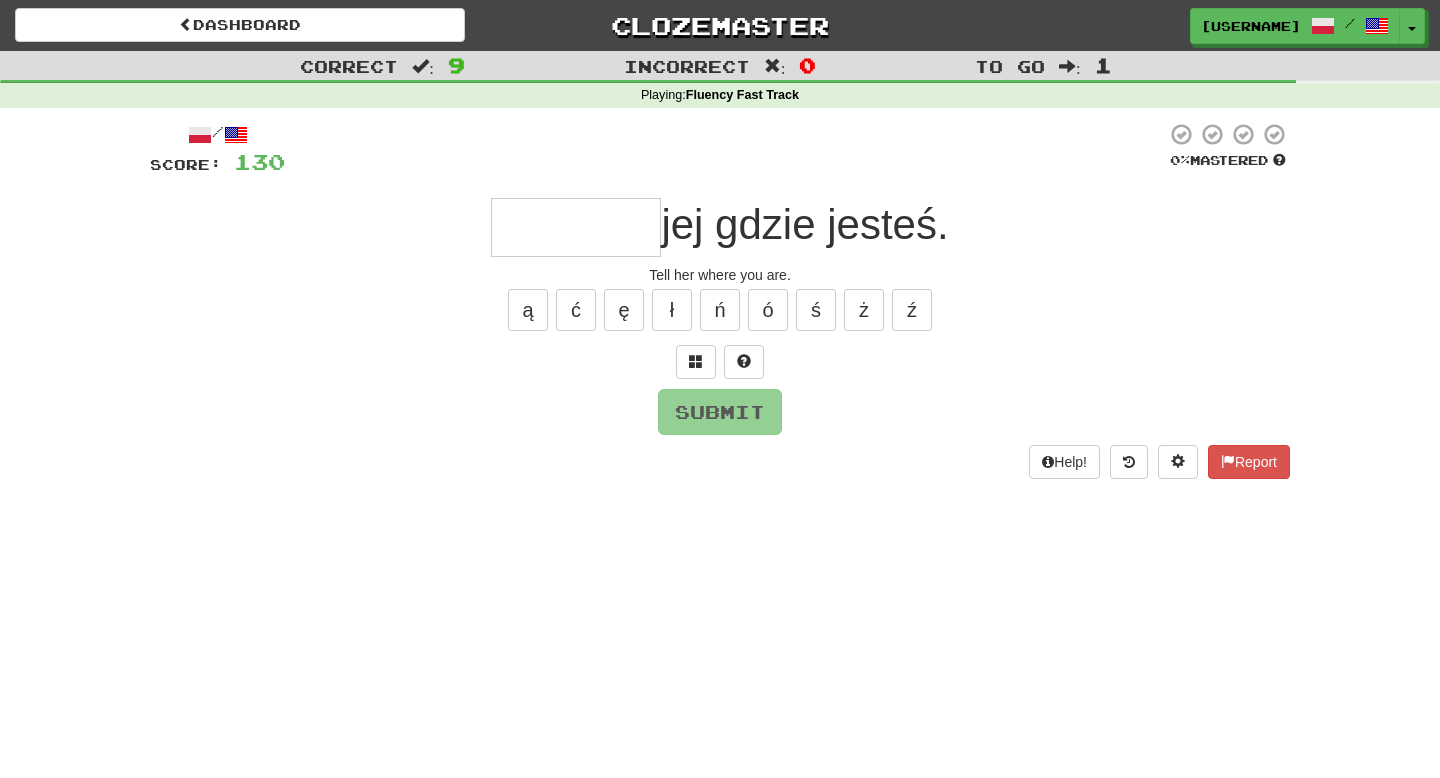 click at bounding box center [576, 227] 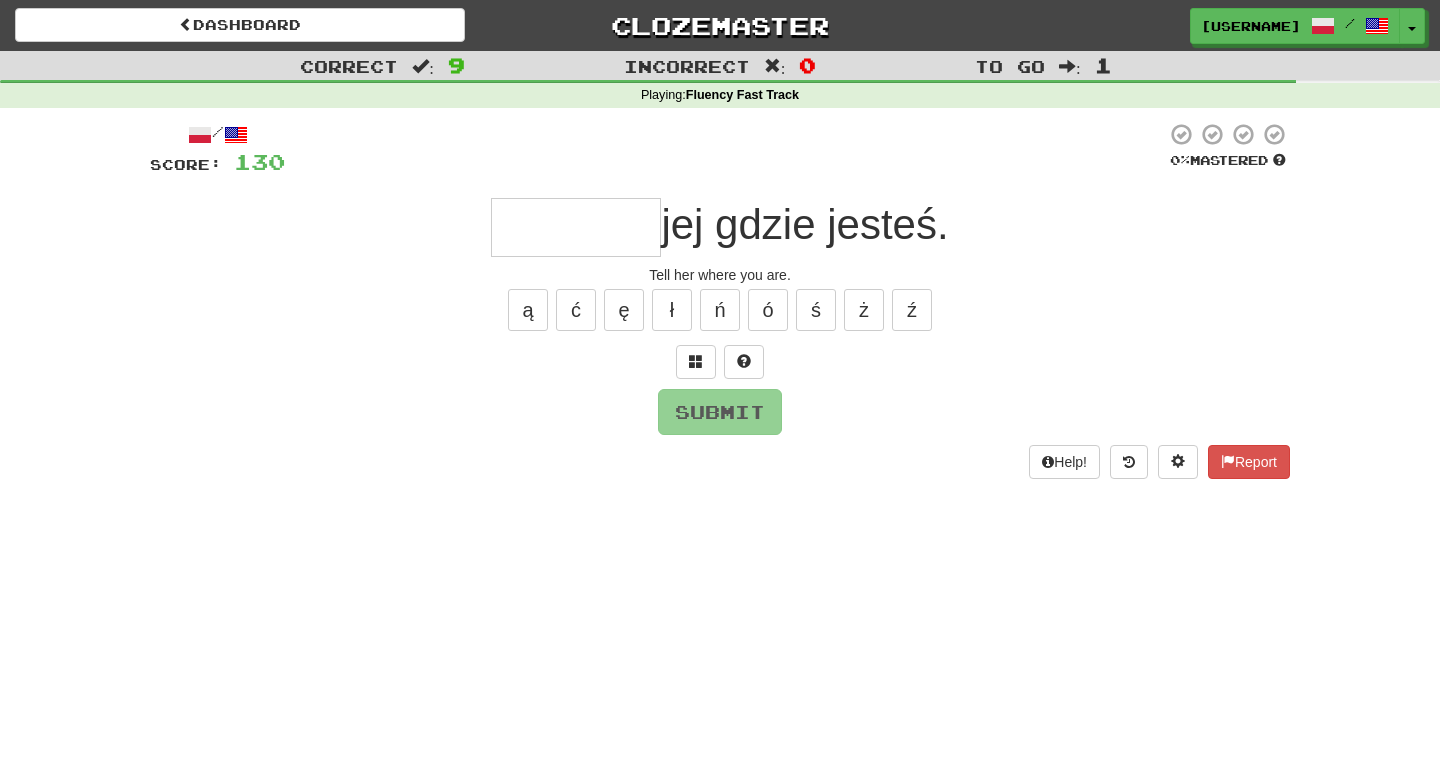 click on "Submit" at bounding box center (720, 412) 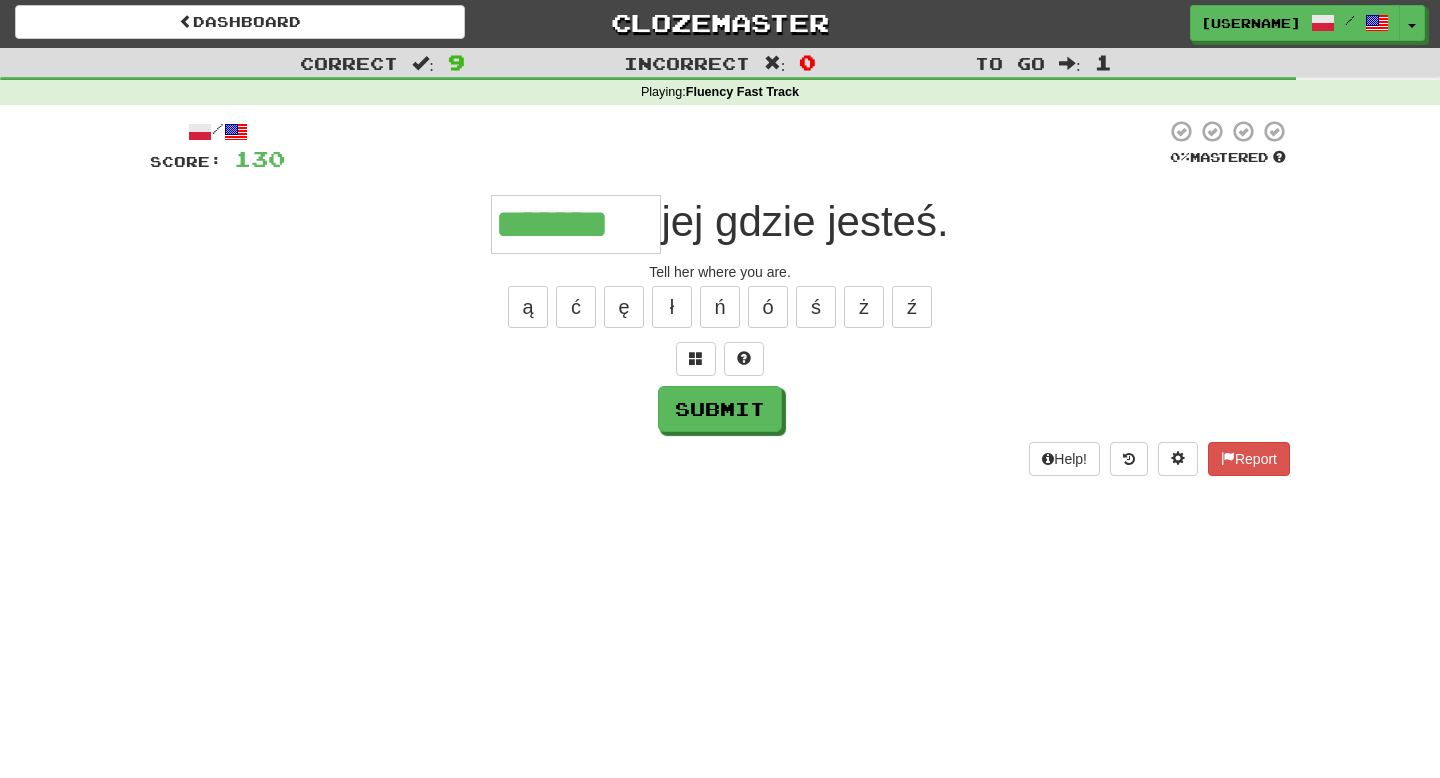 scroll, scrollTop: 0, scrollLeft: 0, axis: both 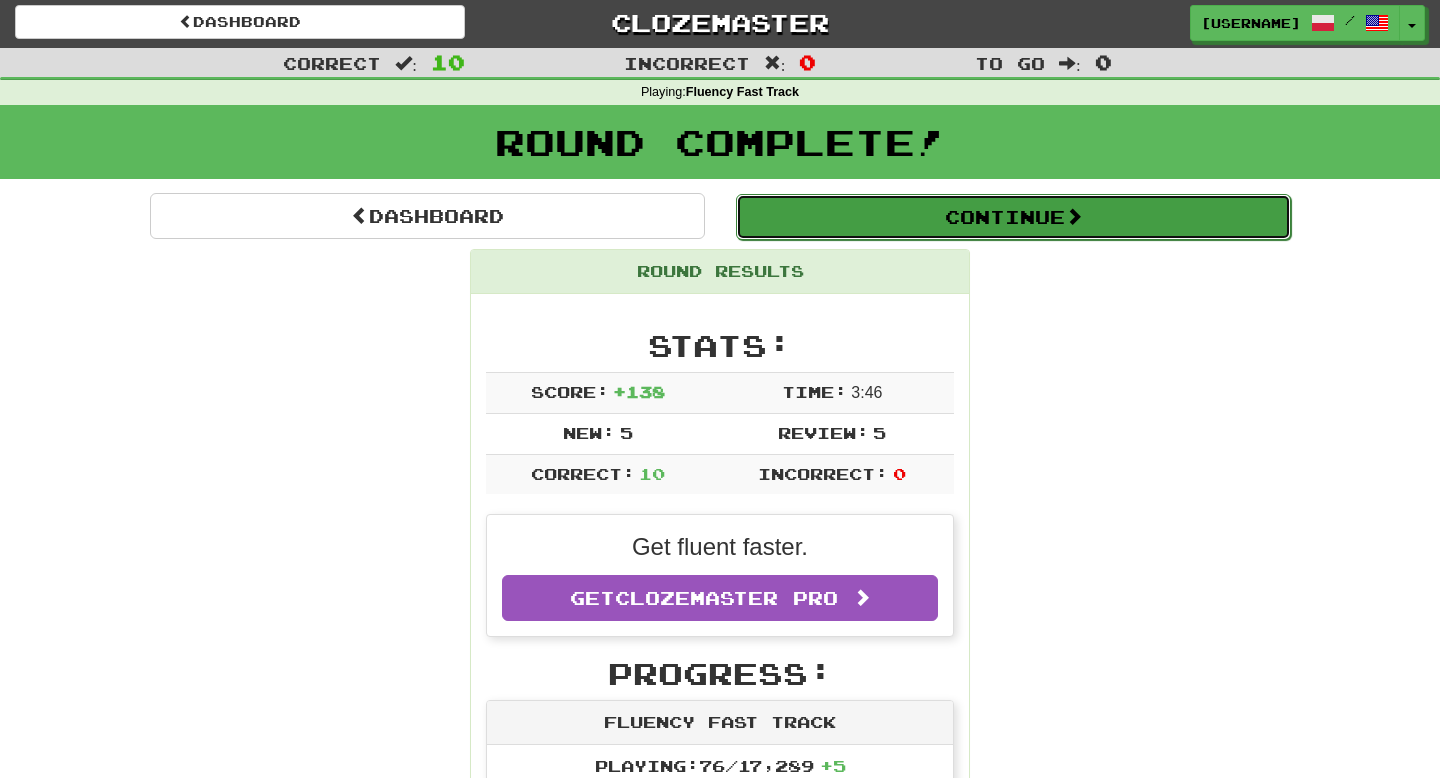 click on "Continue" at bounding box center (1013, 217) 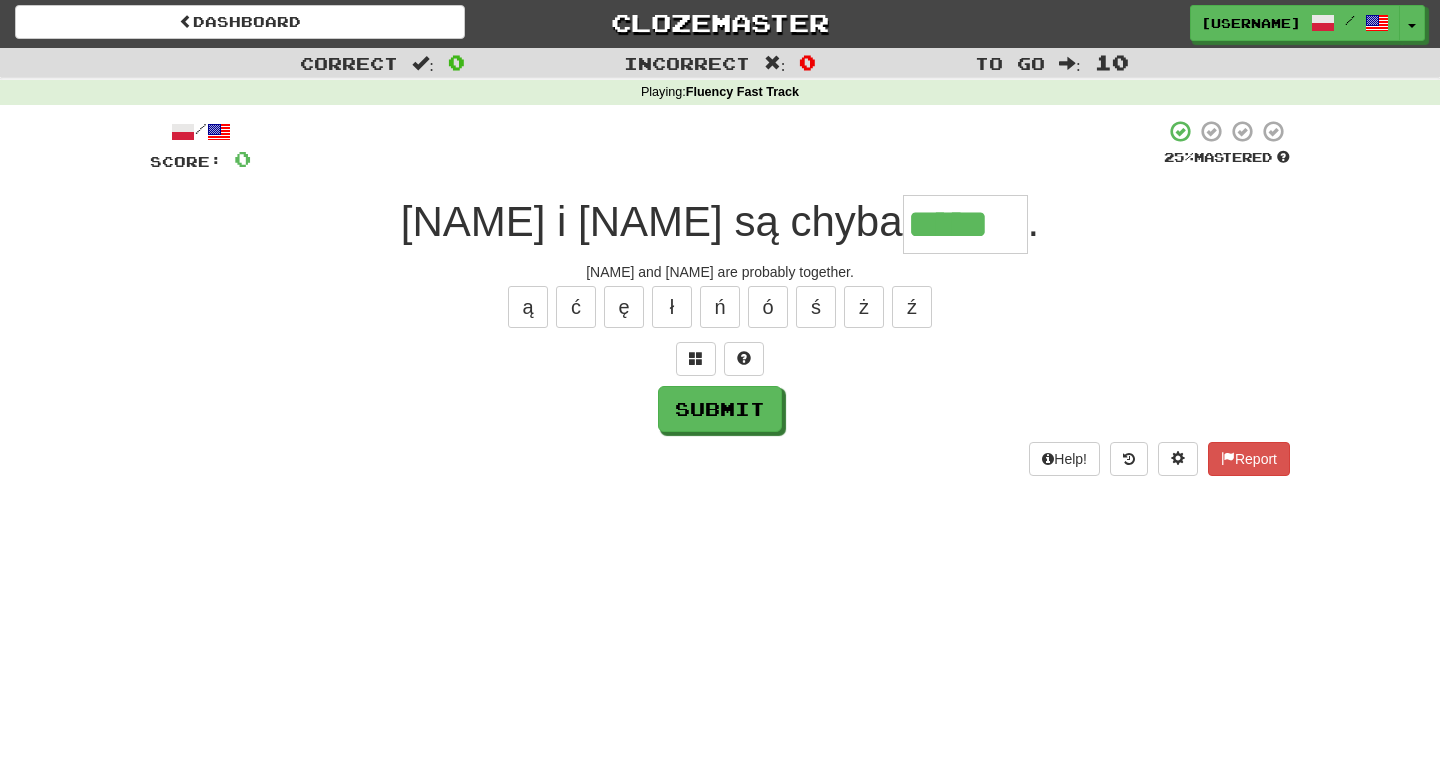 type on "*****" 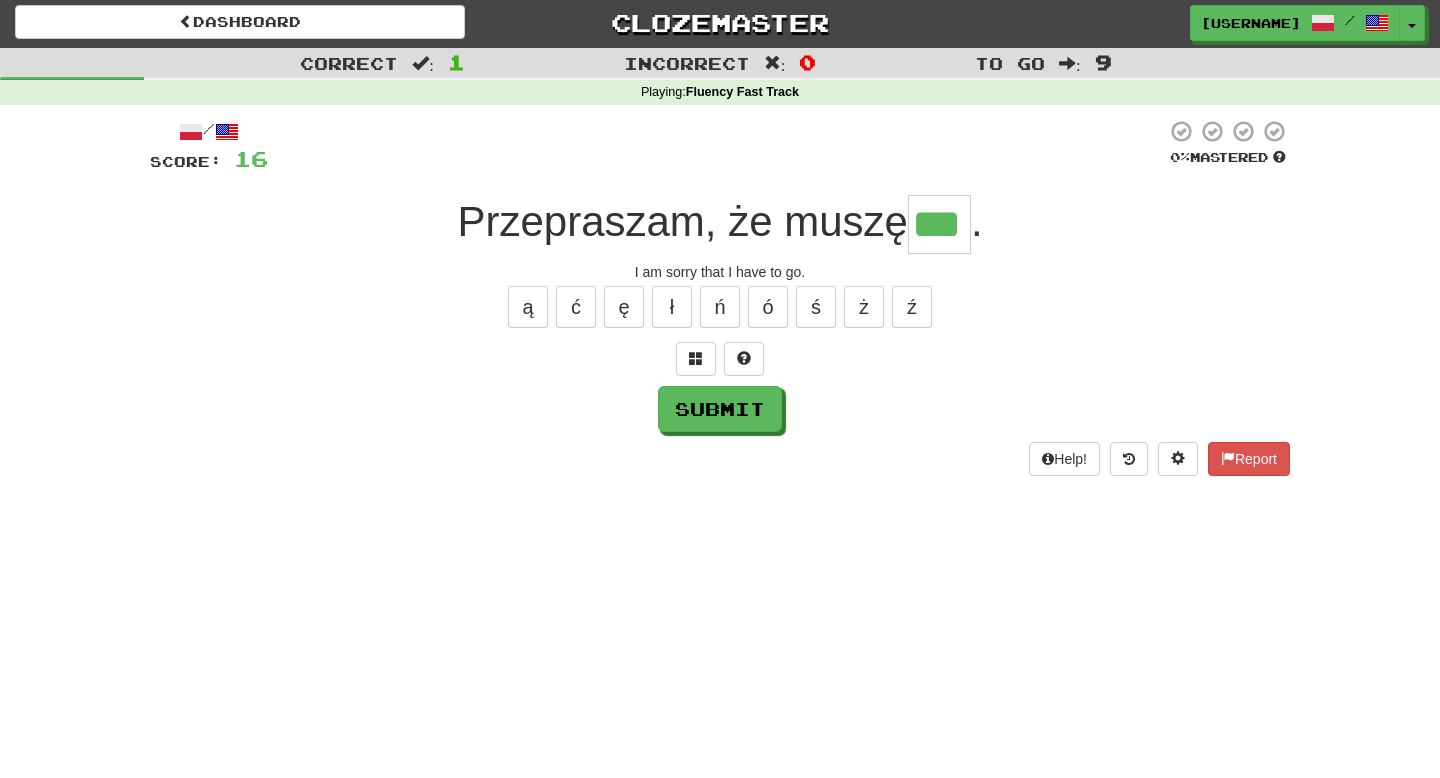 type on "***" 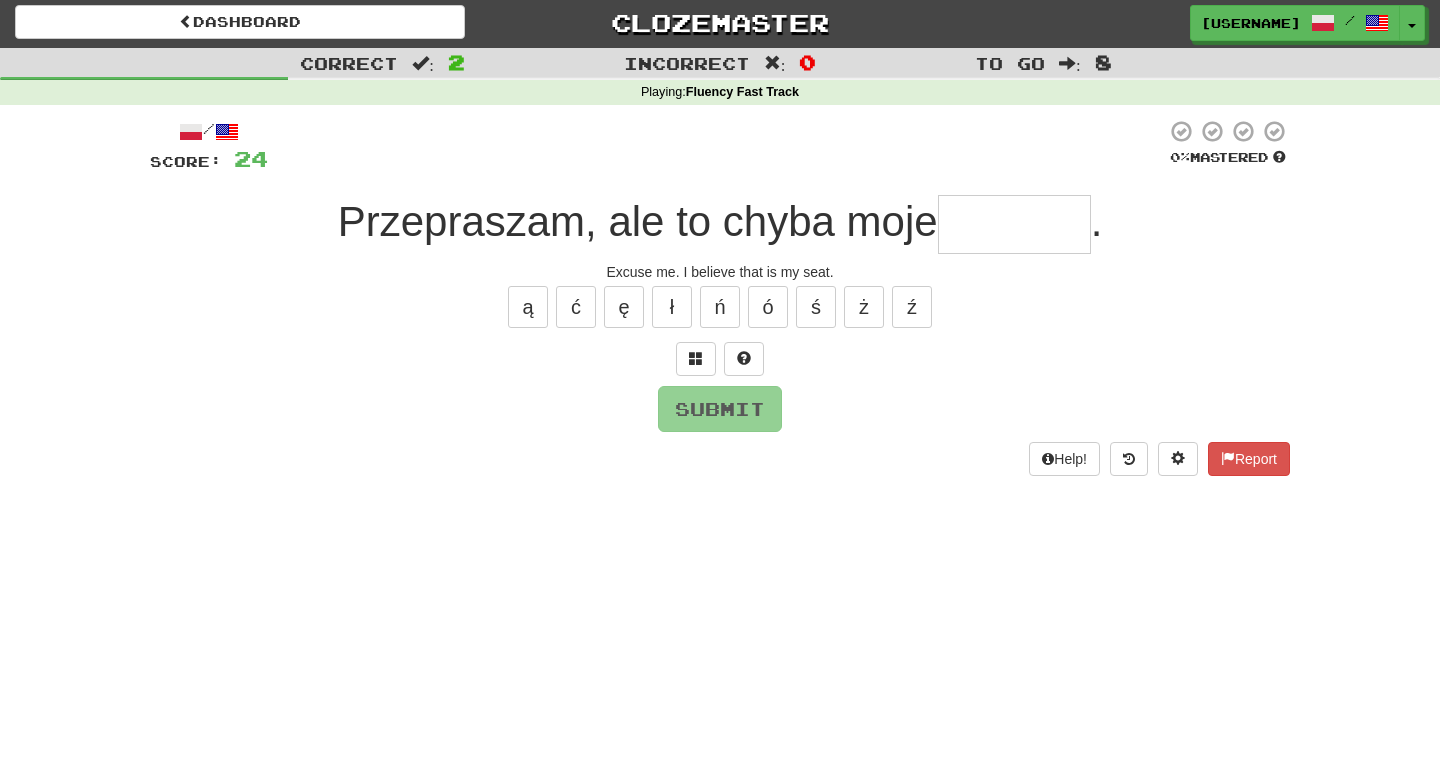 type on "*" 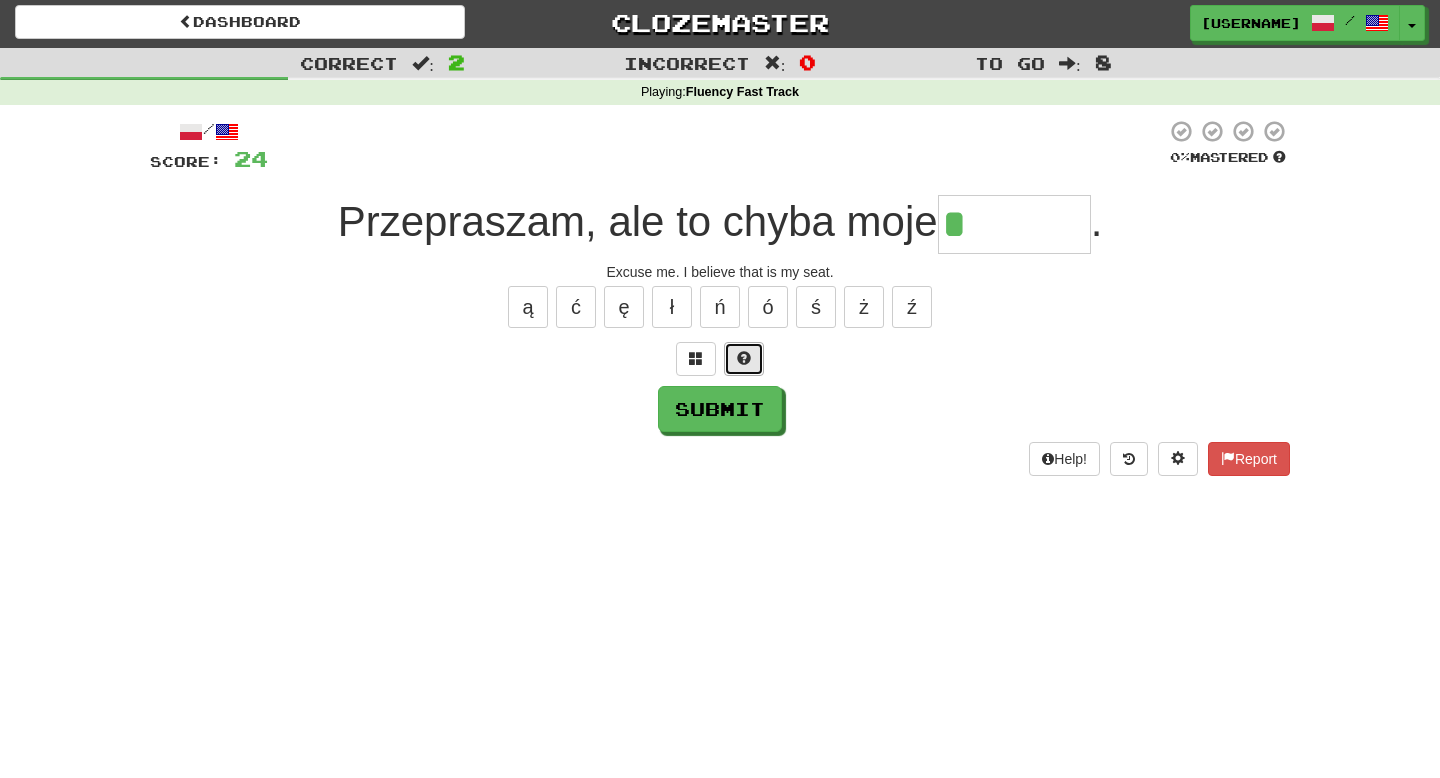 click at bounding box center (744, 358) 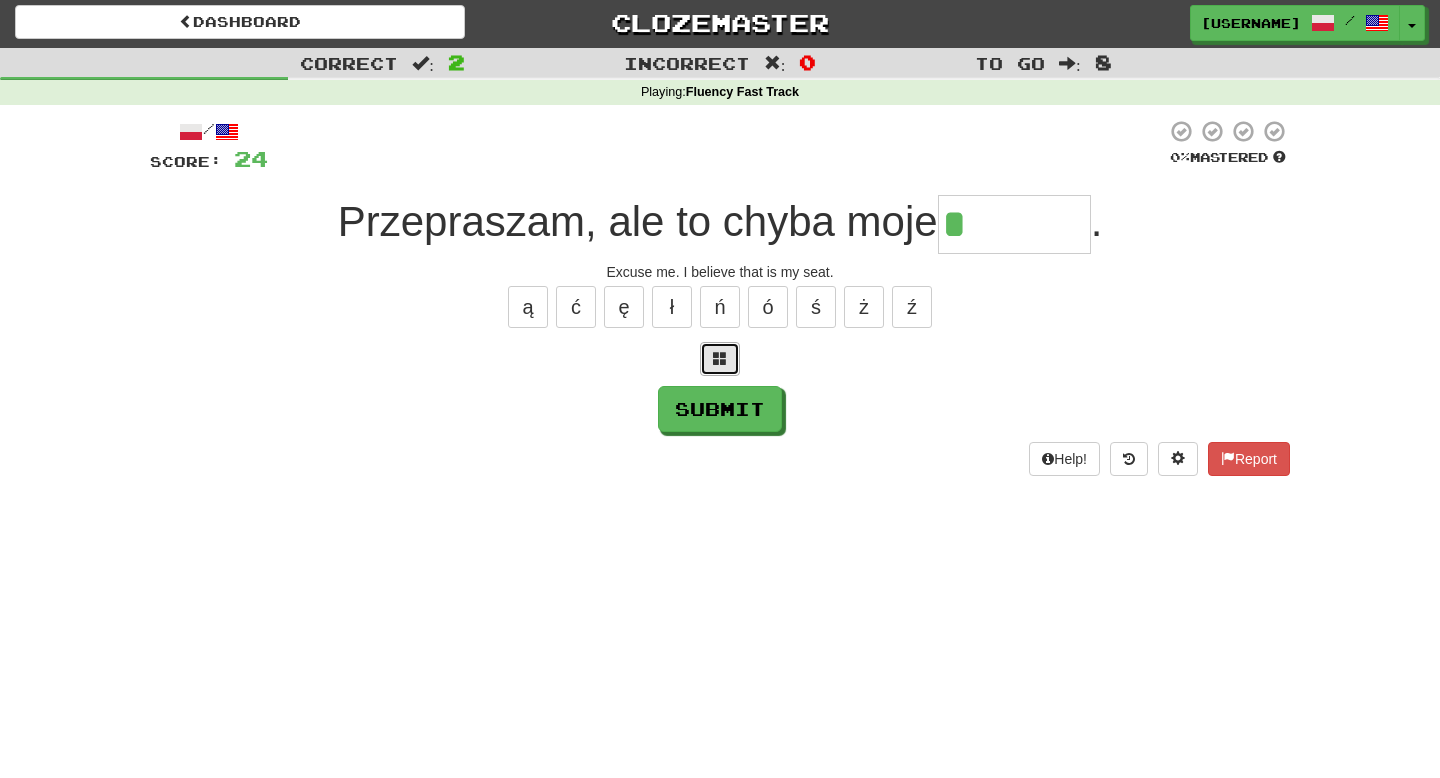 click at bounding box center (720, 358) 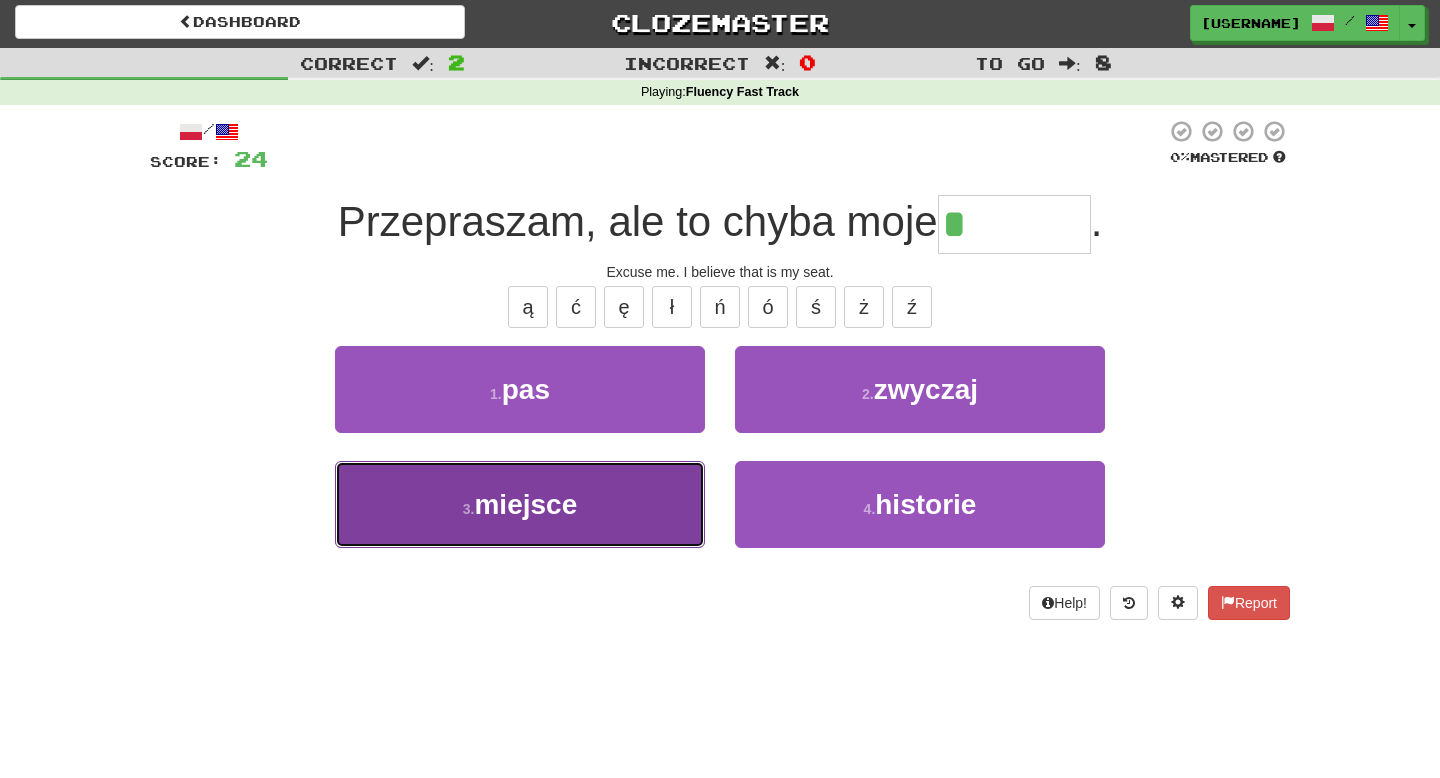 click on "3 .  miejsce" at bounding box center [520, 504] 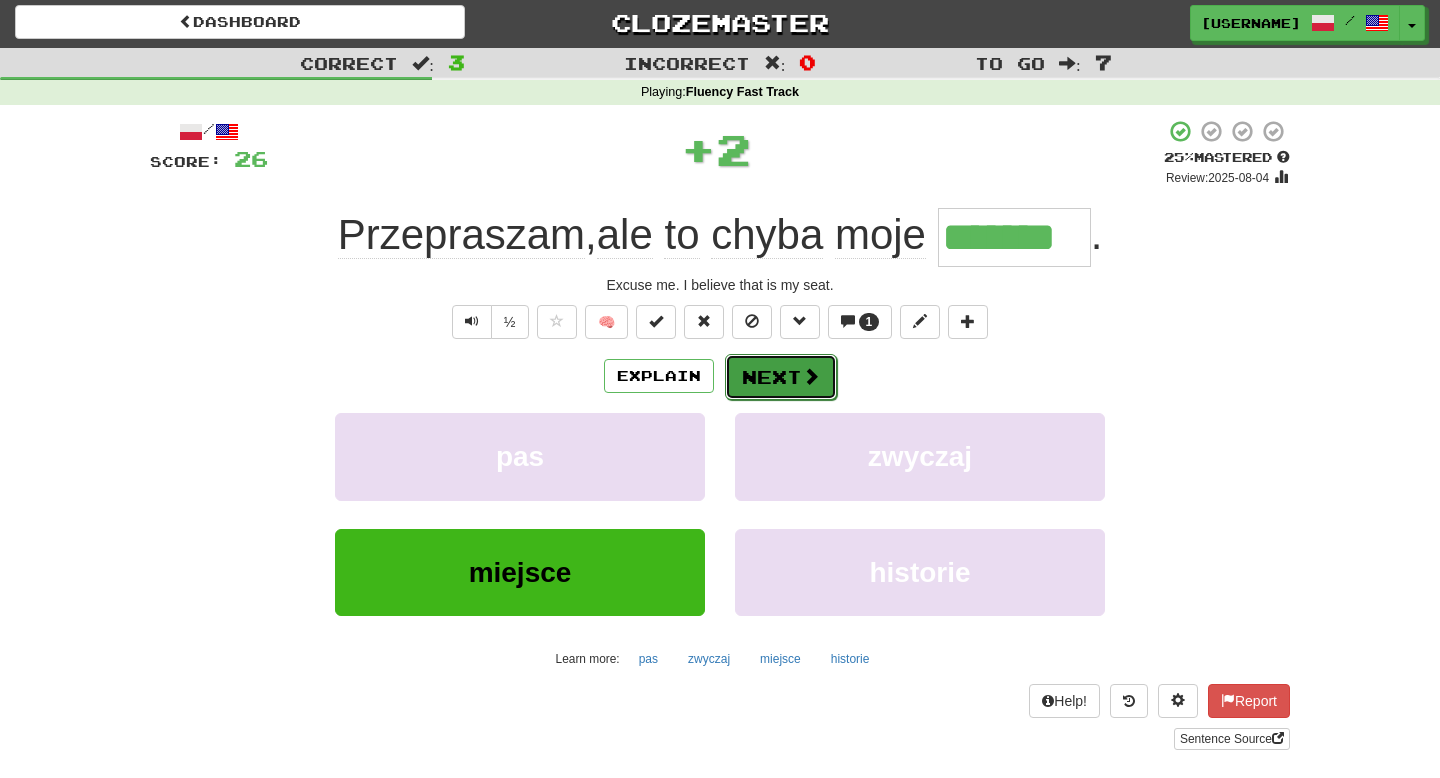 click at bounding box center (811, 376) 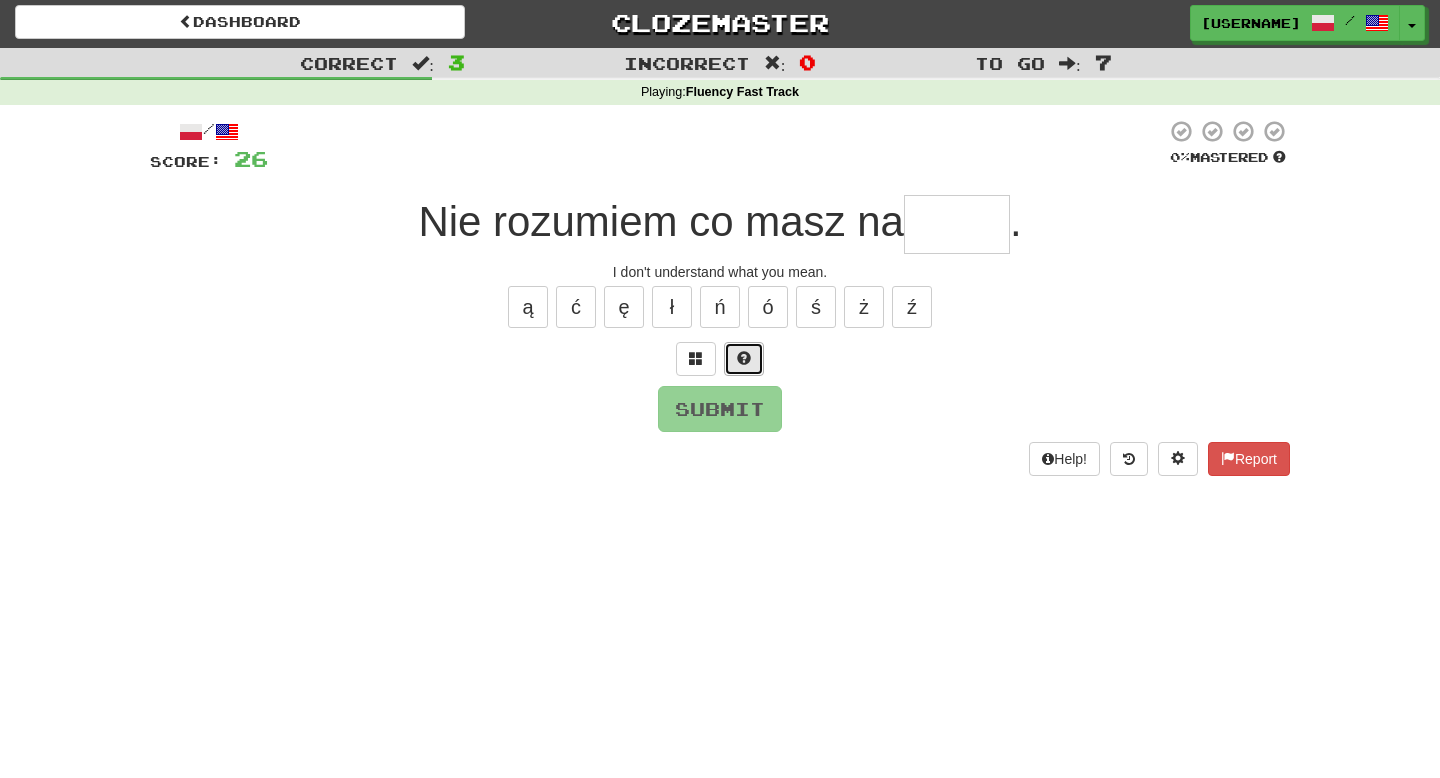 click at bounding box center [744, 359] 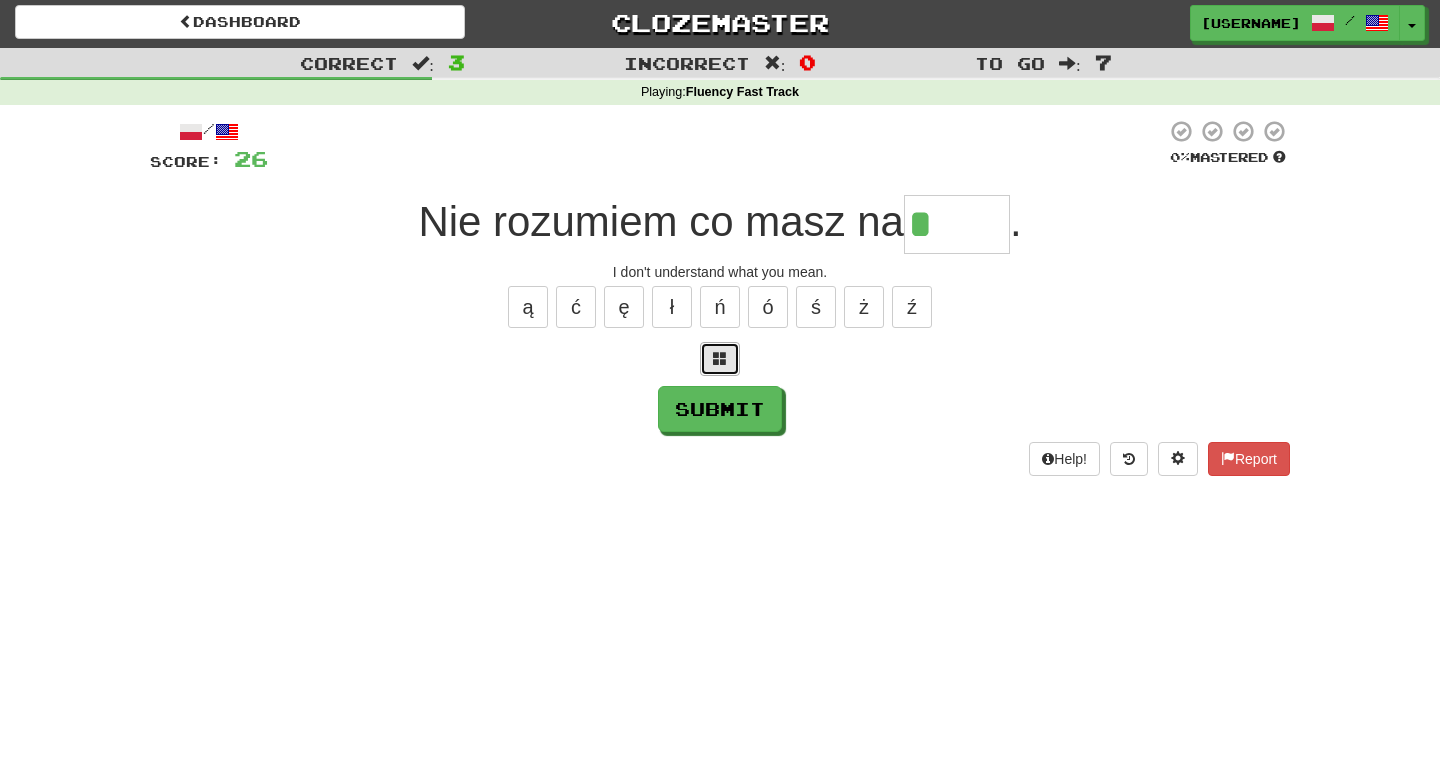 click at bounding box center [720, 359] 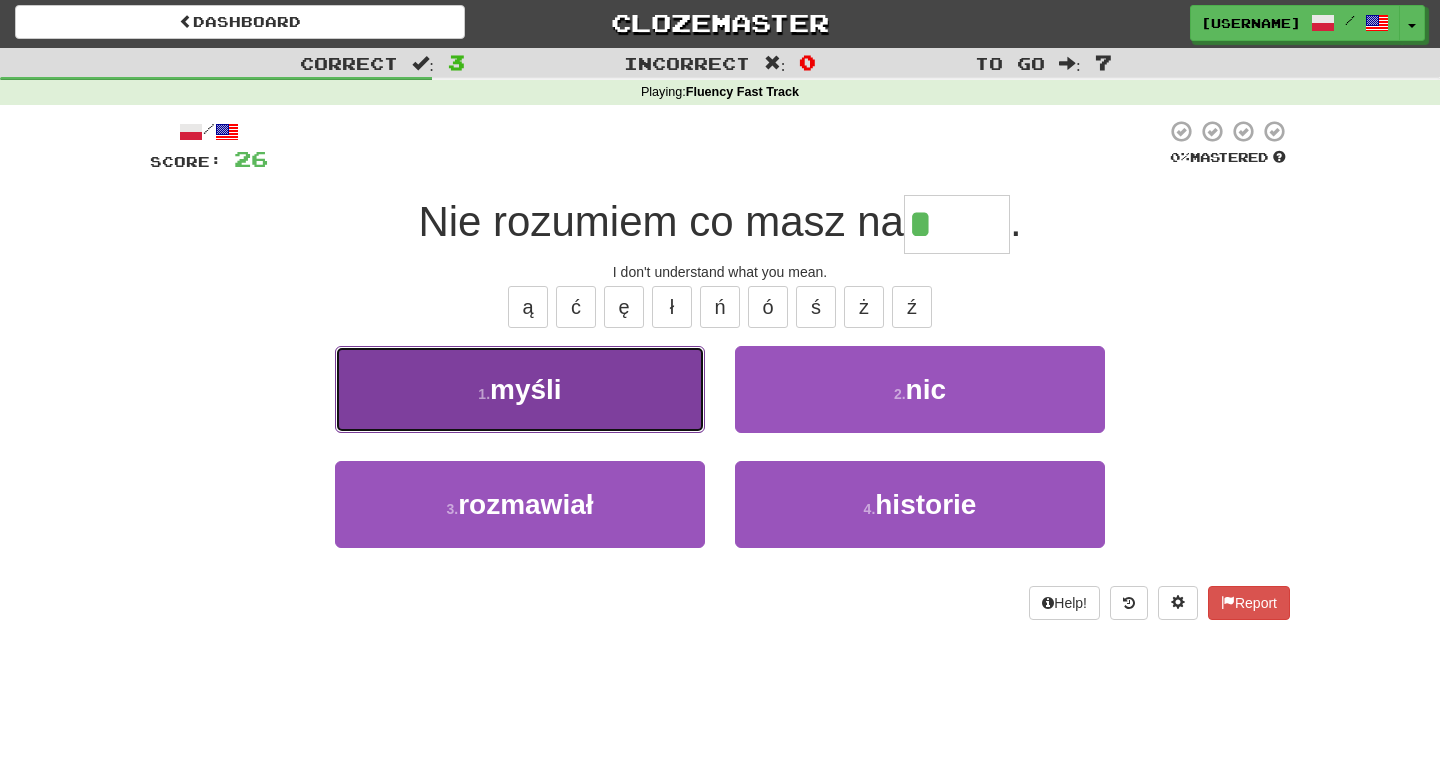 click on "1 .  myśli" at bounding box center (520, 389) 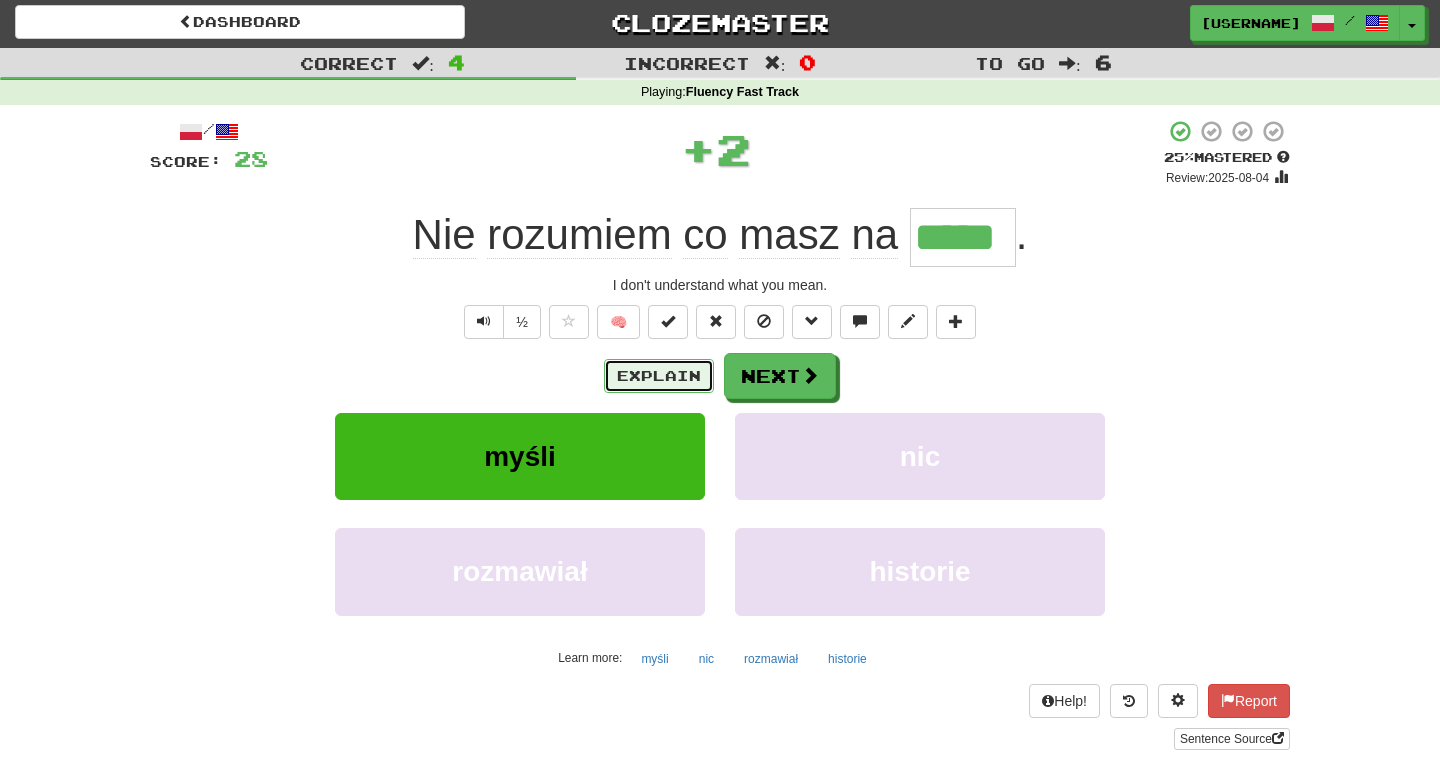 click on "Explain" at bounding box center (659, 376) 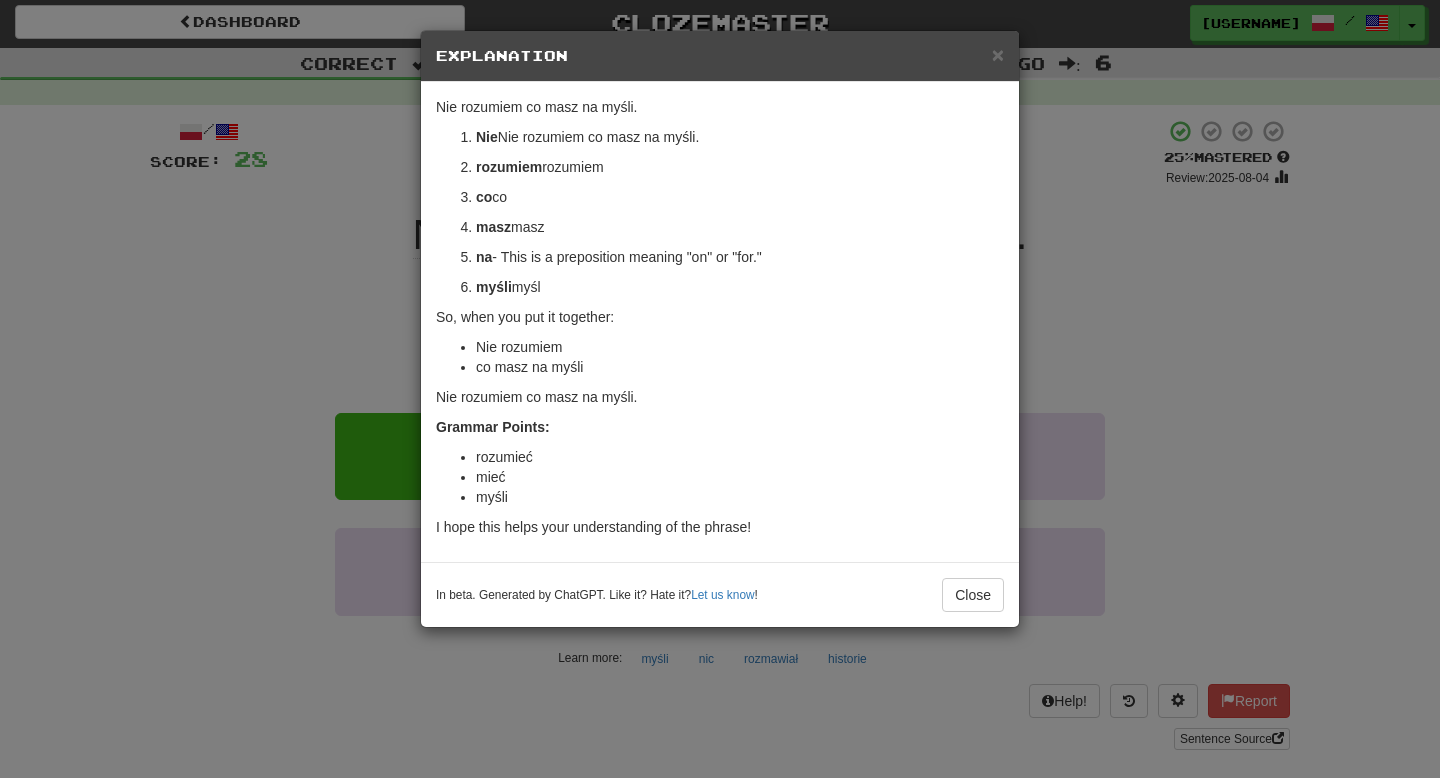 click on "× Explanation Sure! The phrase "Nie rozumiem co masz na myśli." translates to "I don't understand what you mean." in English. Here's a breakdown of the phrase and its grammar:
Nie  - This is a negative particle meaning "not." It is used to form negative sentences.
rozumiem  - This is the first person singular form of the verb "rozumieć," which means "to understand." So "rozumiem" means "I understand." When combined with "nie," it means "I do not understand."
co  - This word means "what." It's a pronoun used to introduce a question or relative clause in this context.
masz  - This is the second person singular form of the verb "mieć," which means "to have." So "masz" means "you have."
na  - This is a preposition meaning "on" or "for."
myśli  - This is the locative singular form of "myśl," which means "thought."
So, when you put it together:
"Nie rozumiem" means "I do not understand."
"co masz na myśli" means "what you have in mind" or "what you mean."" at bounding box center (720, 389) 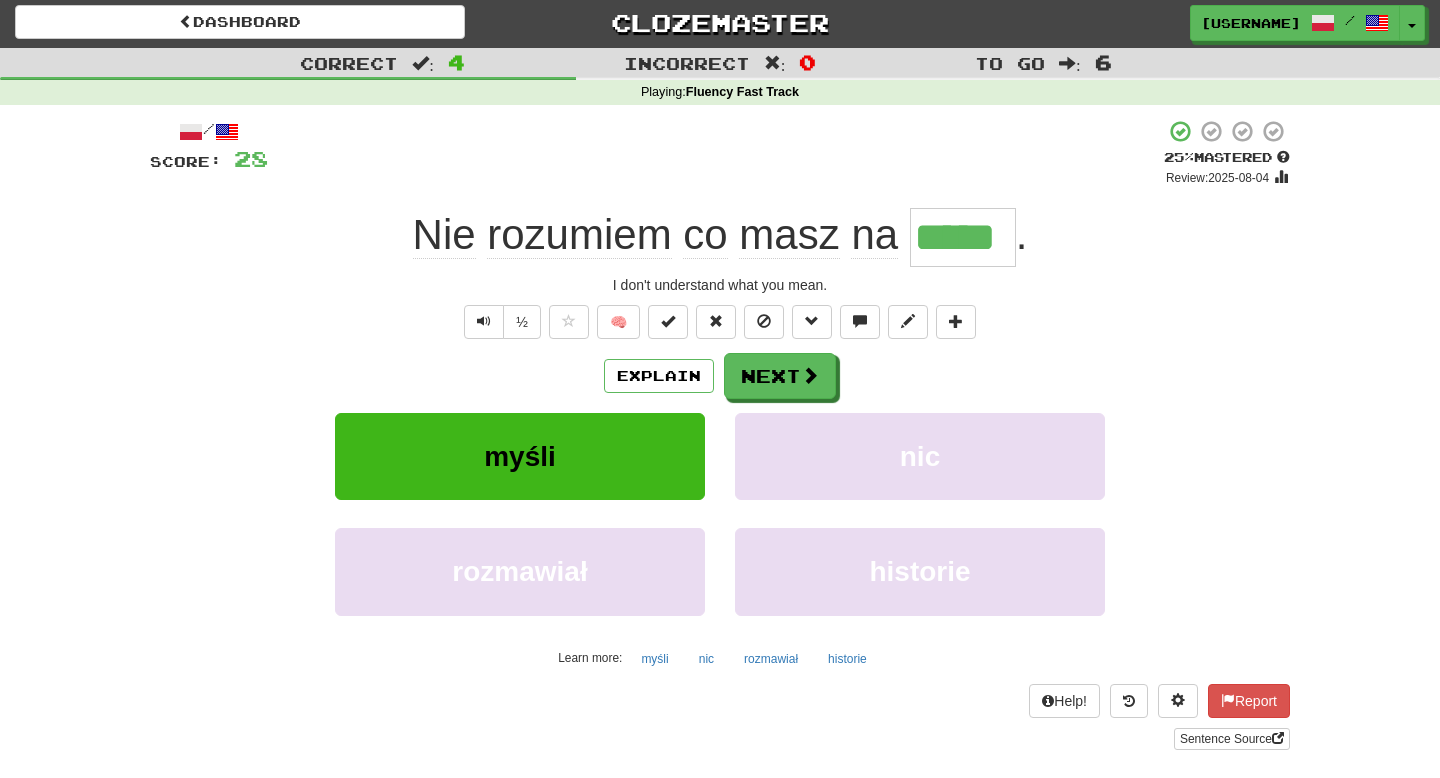click on "Explain Next" at bounding box center (720, 376) 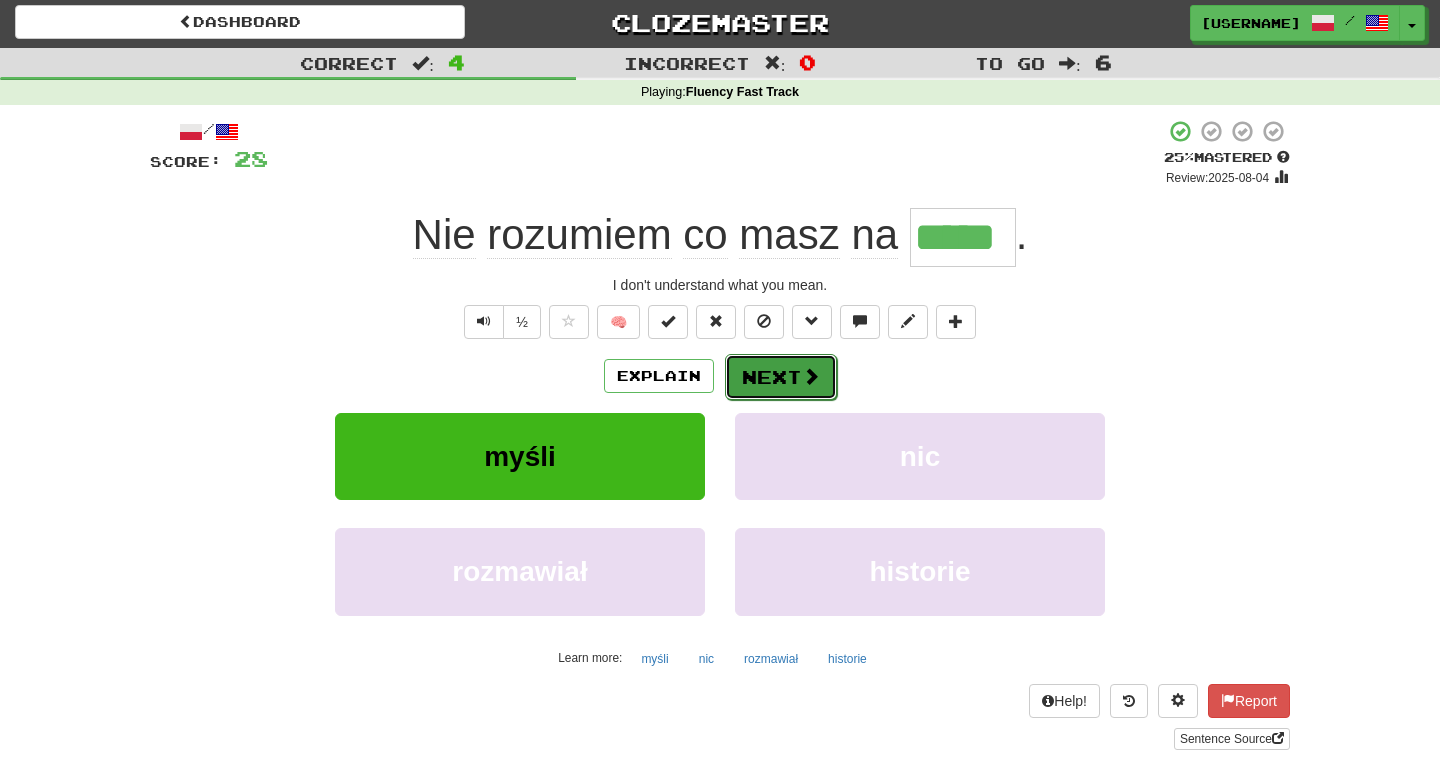 click on "Next" at bounding box center (781, 377) 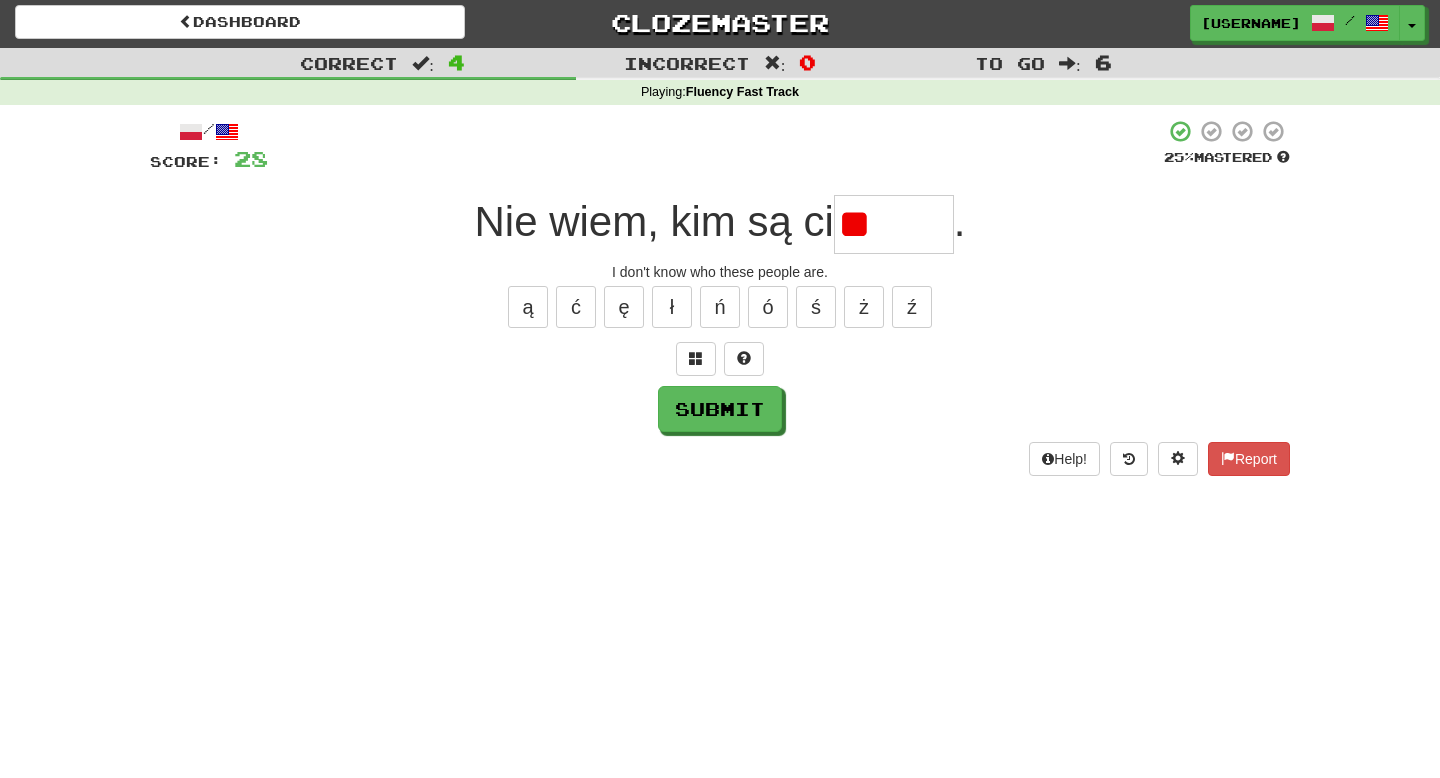 type on "*" 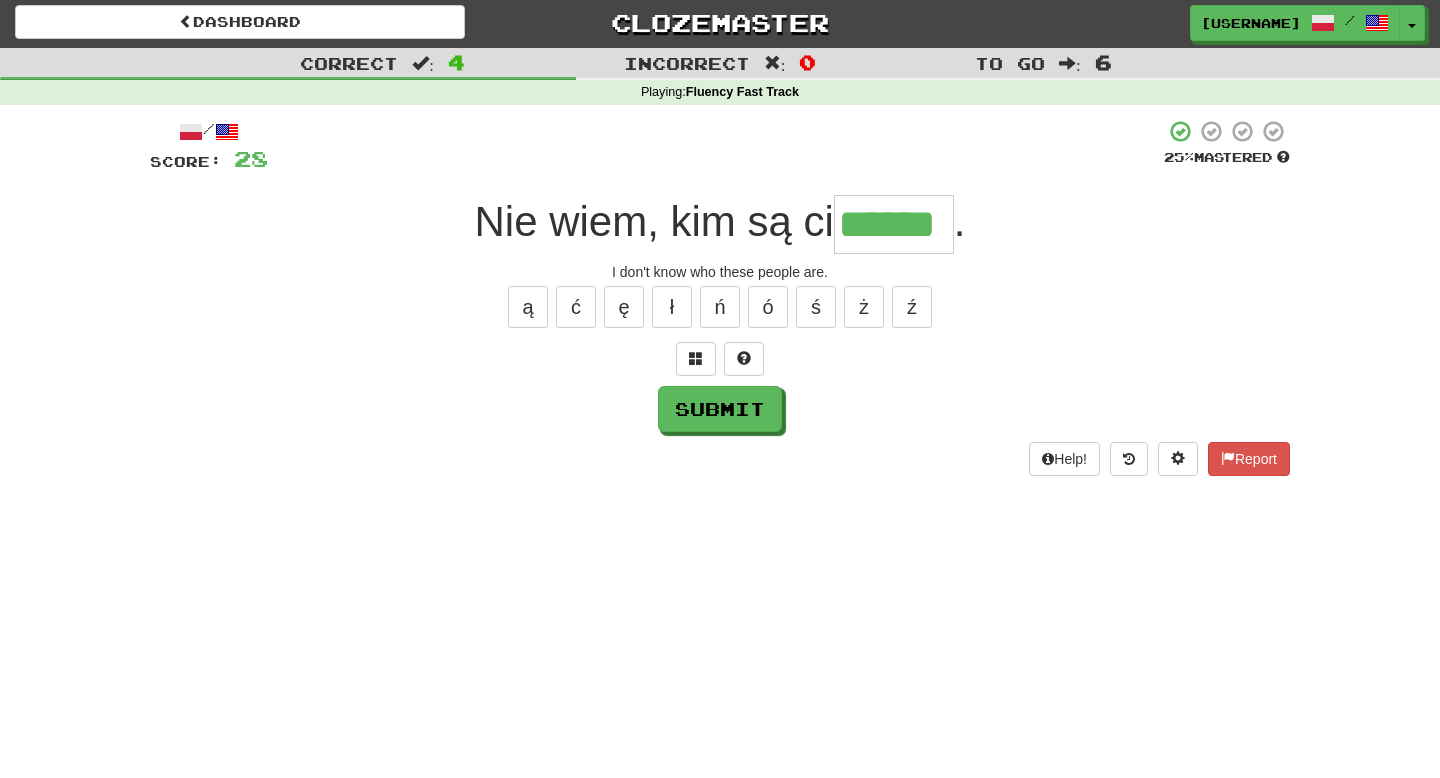type on "******" 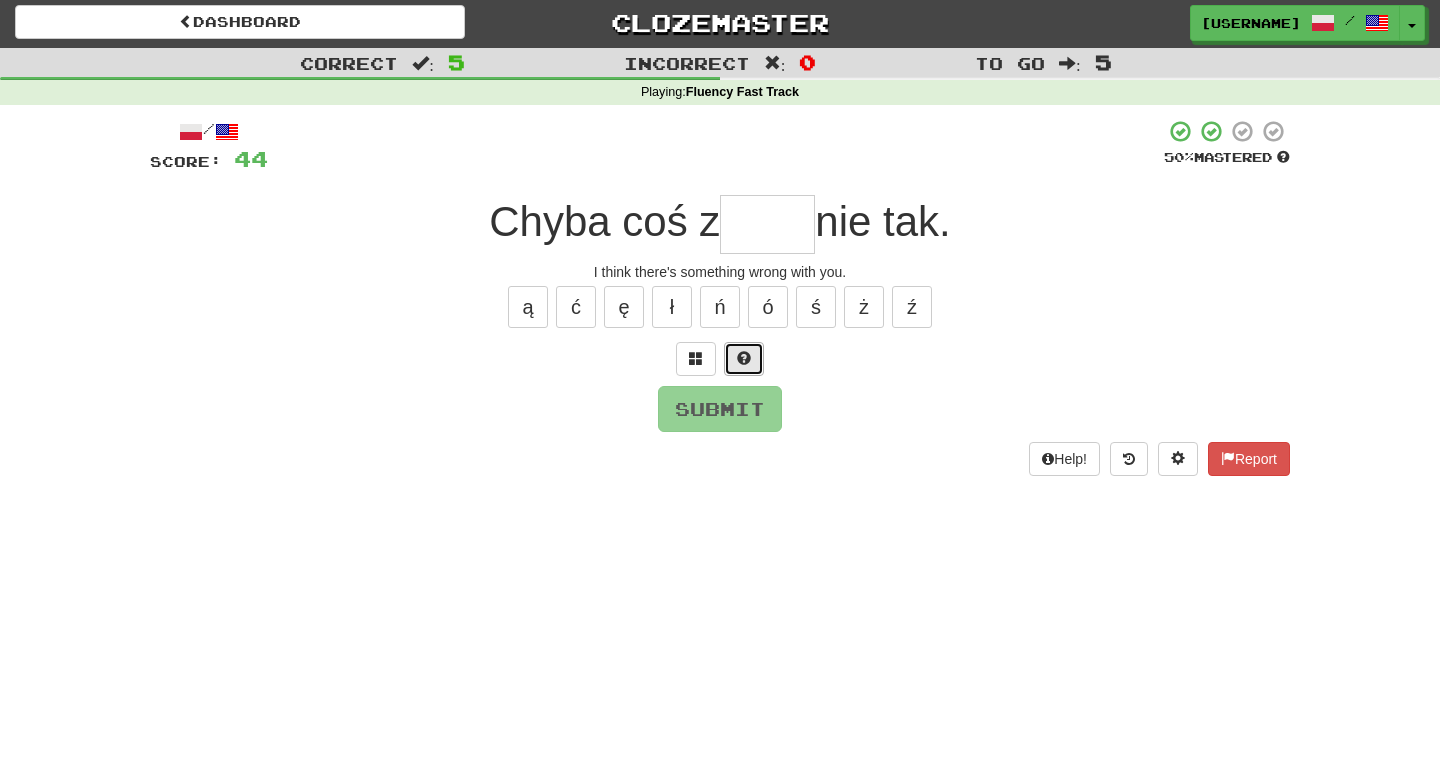 click at bounding box center (744, 359) 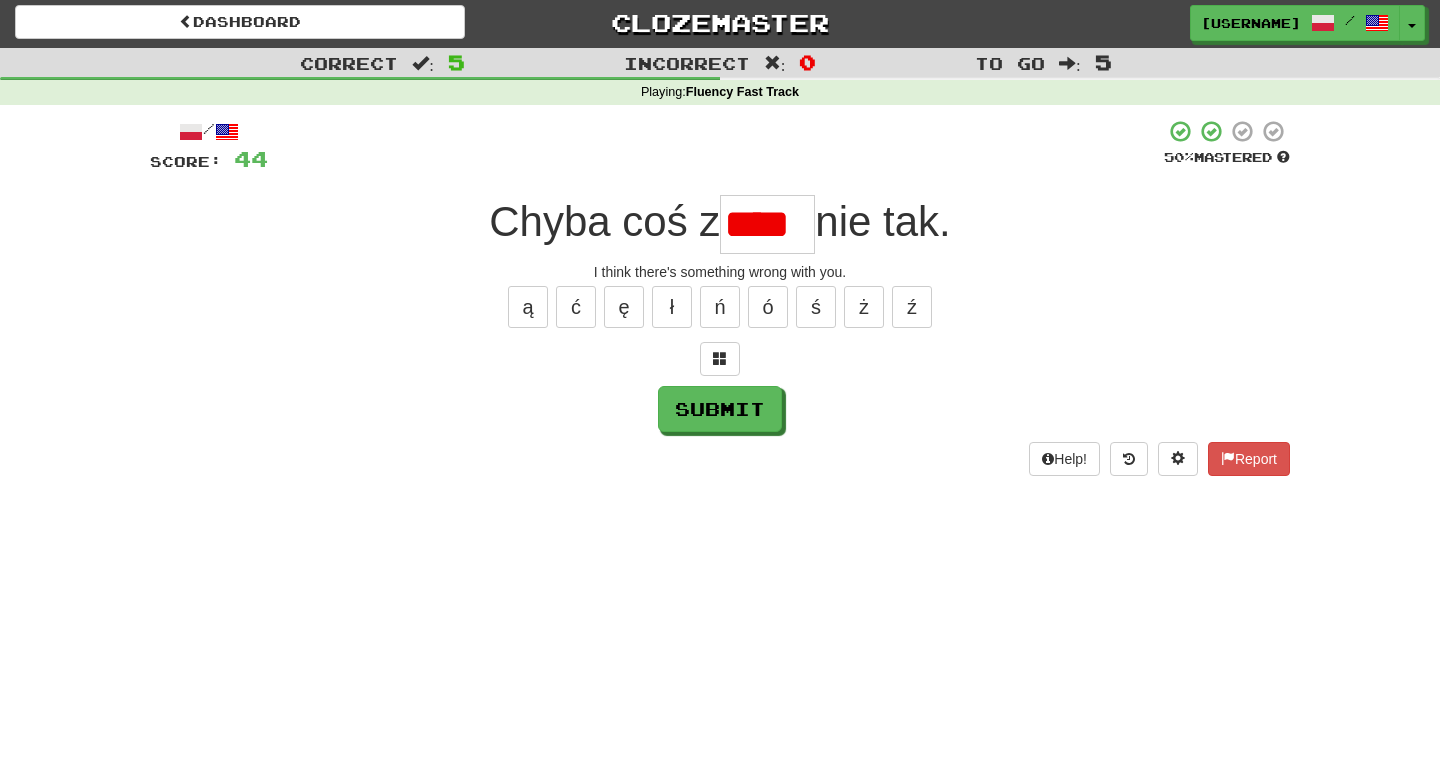 scroll, scrollTop: 0, scrollLeft: 0, axis: both 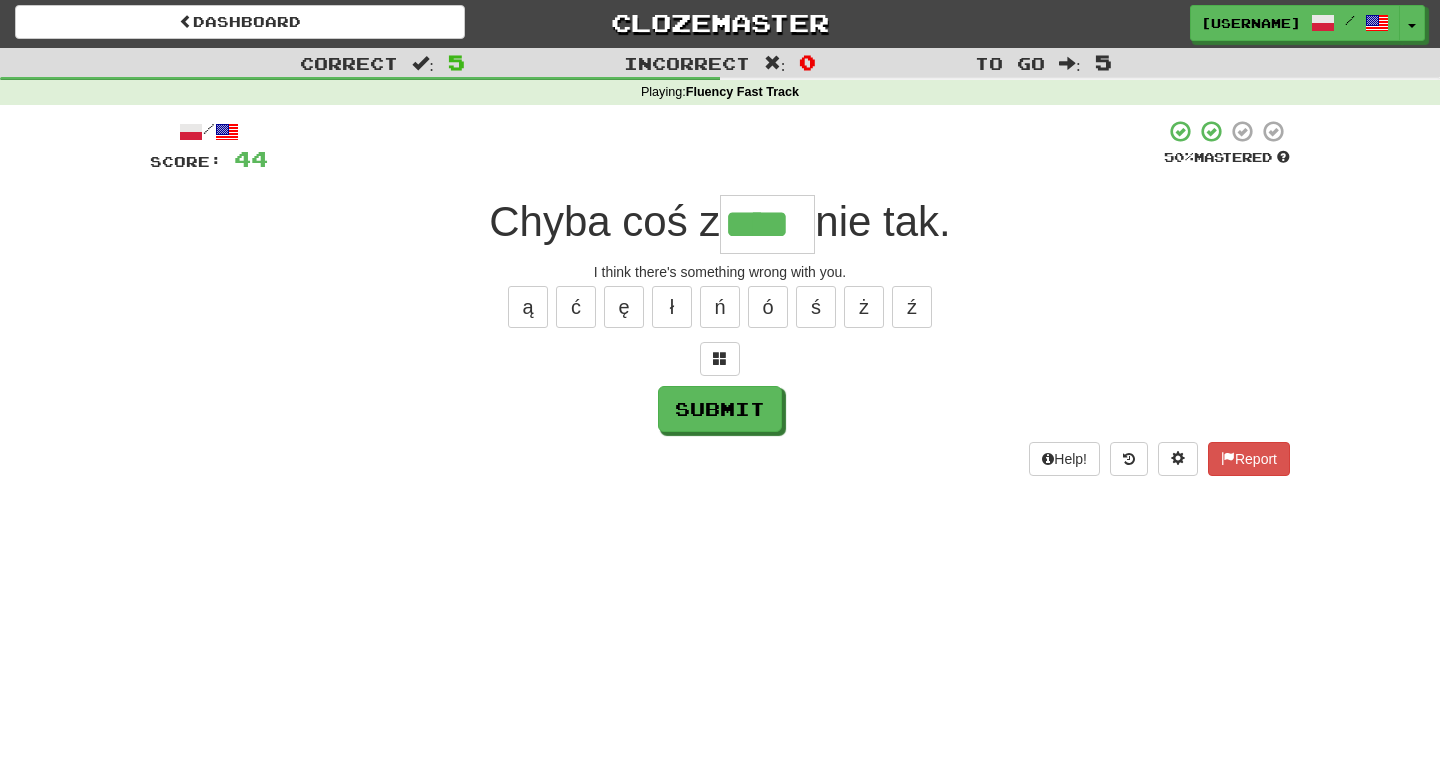 type on "****" 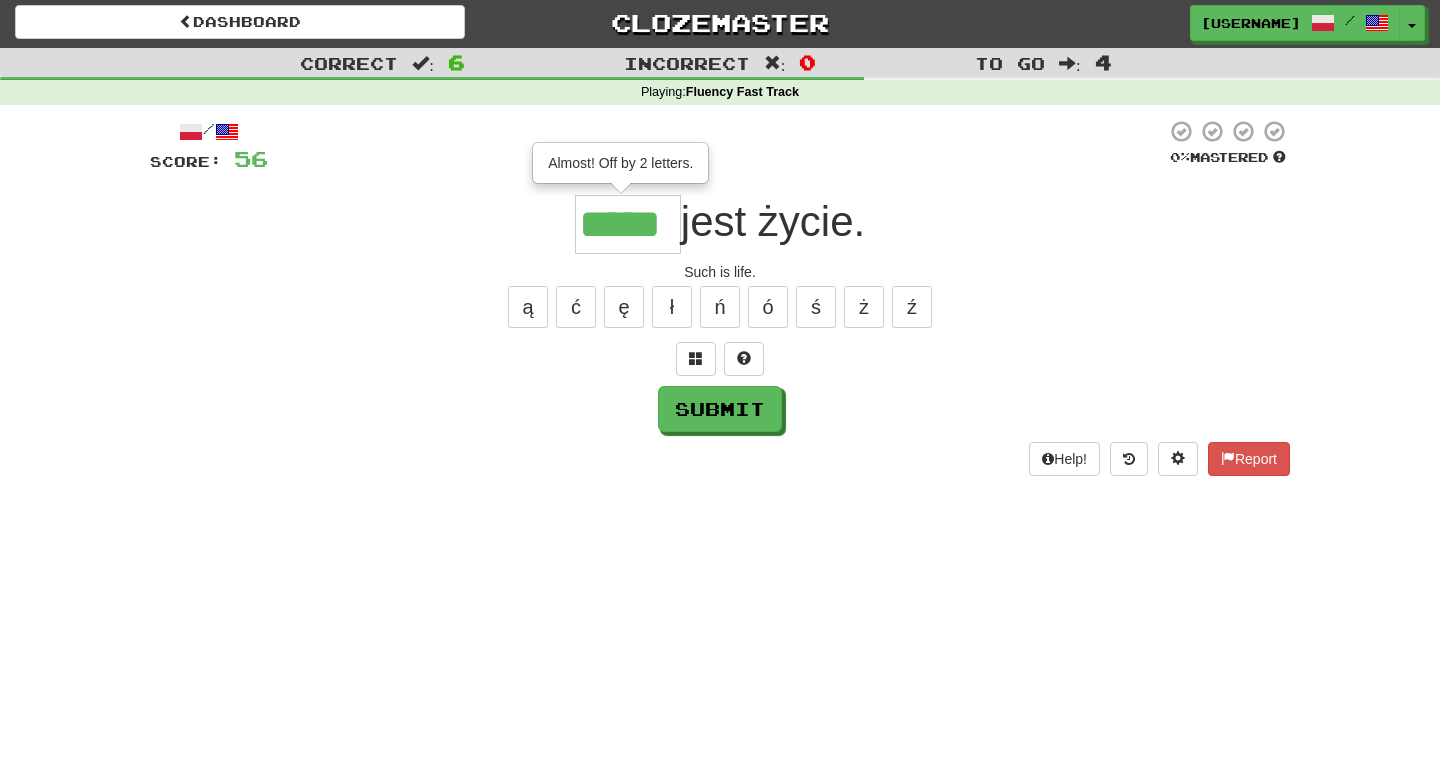 type on "*****" 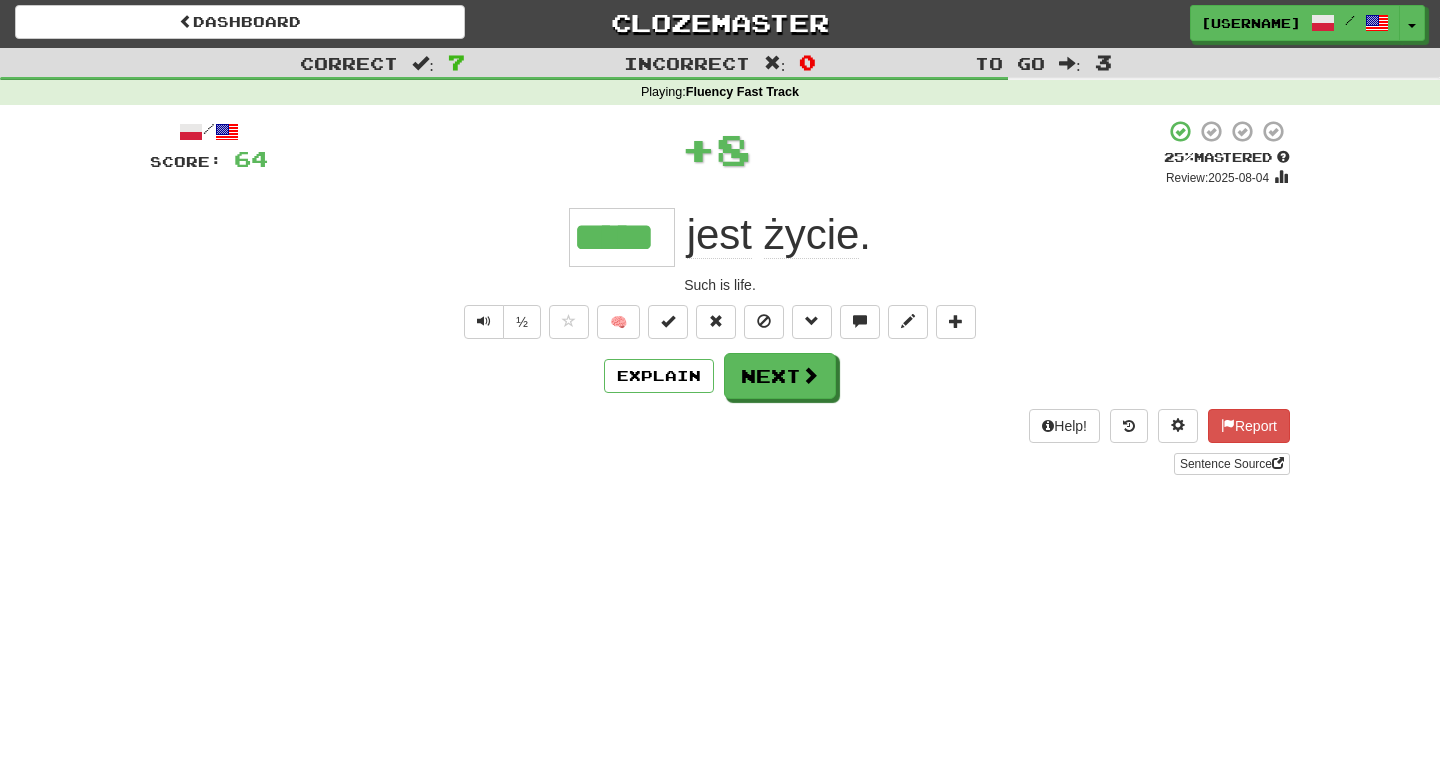 click on "życie" at bounding box center [812, 235] 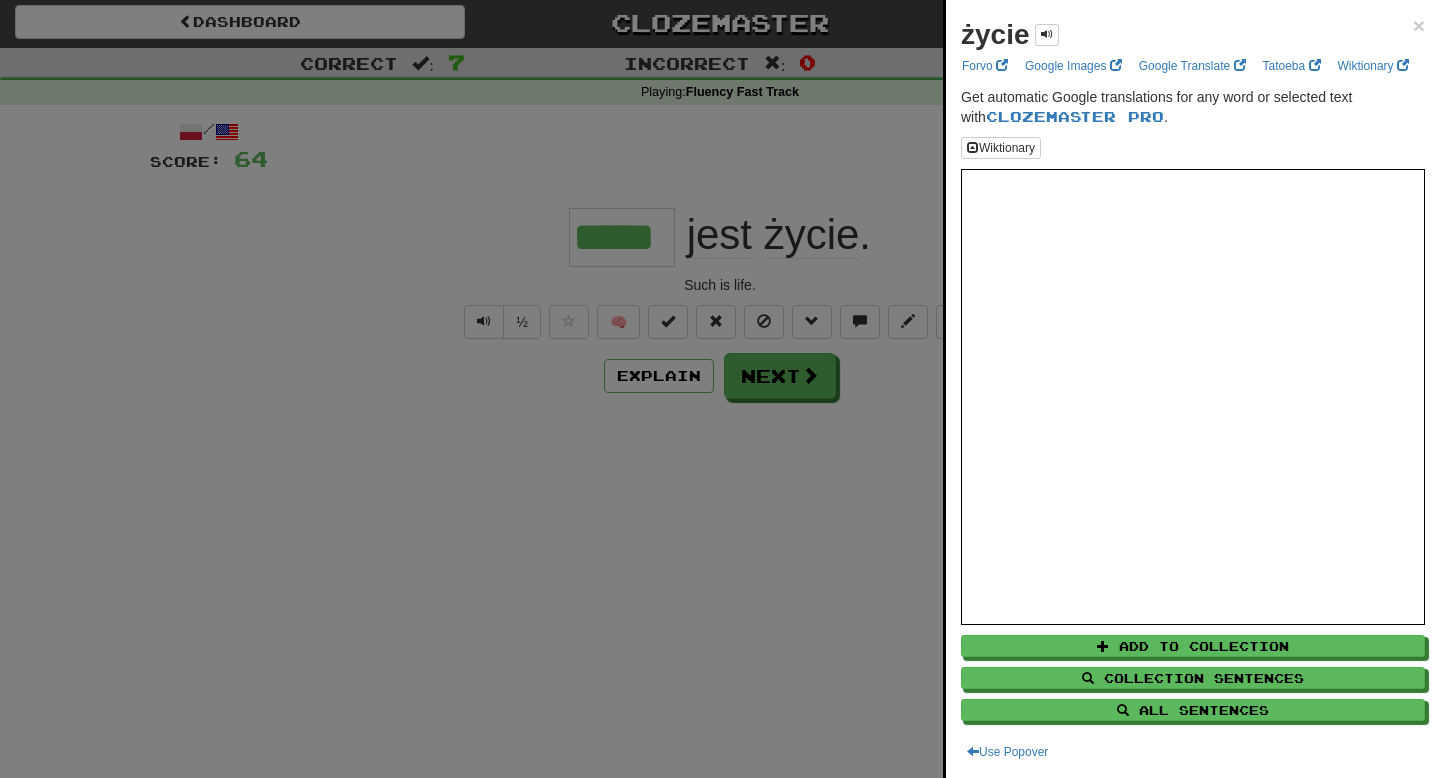 click at bounding box center [720, 389] 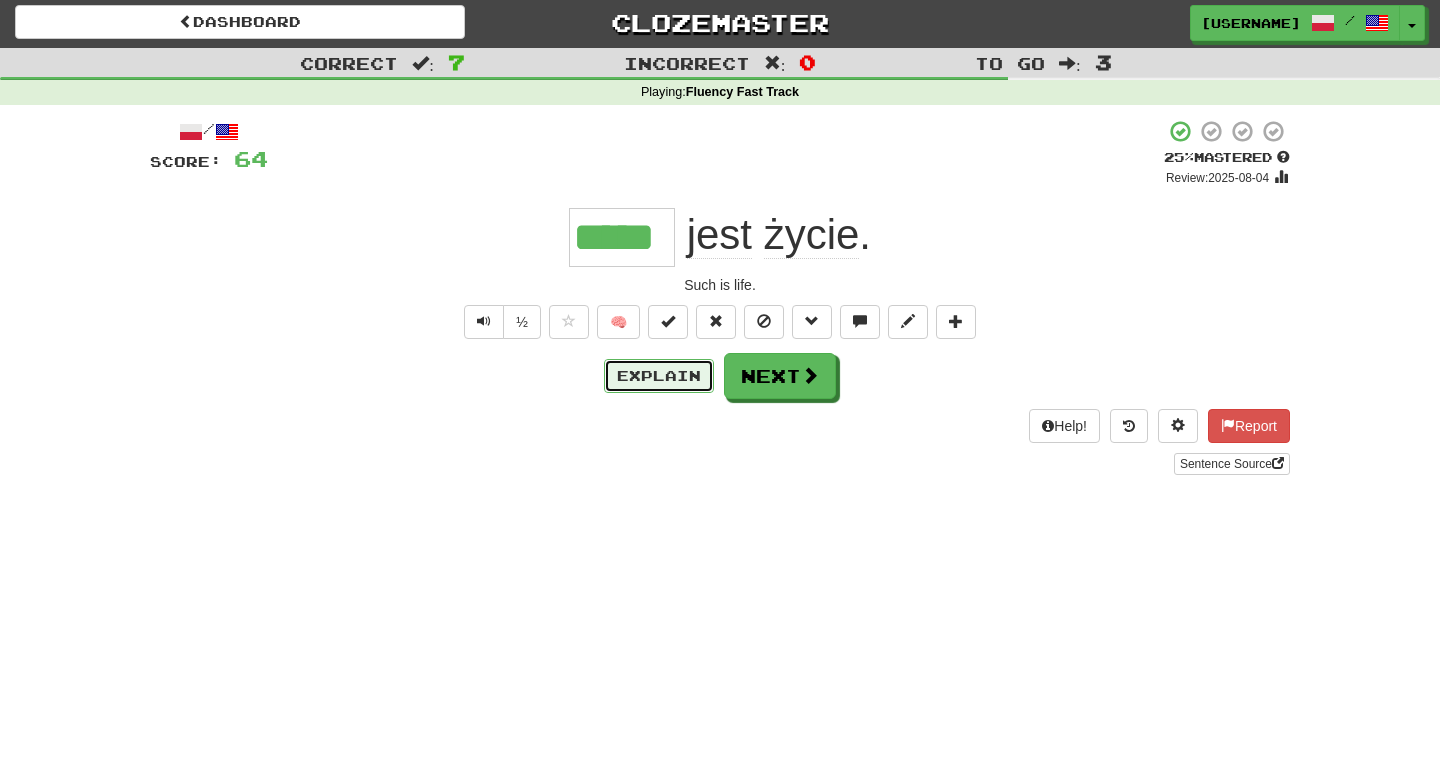 click on "Explain" at bounding box center [659, 376] 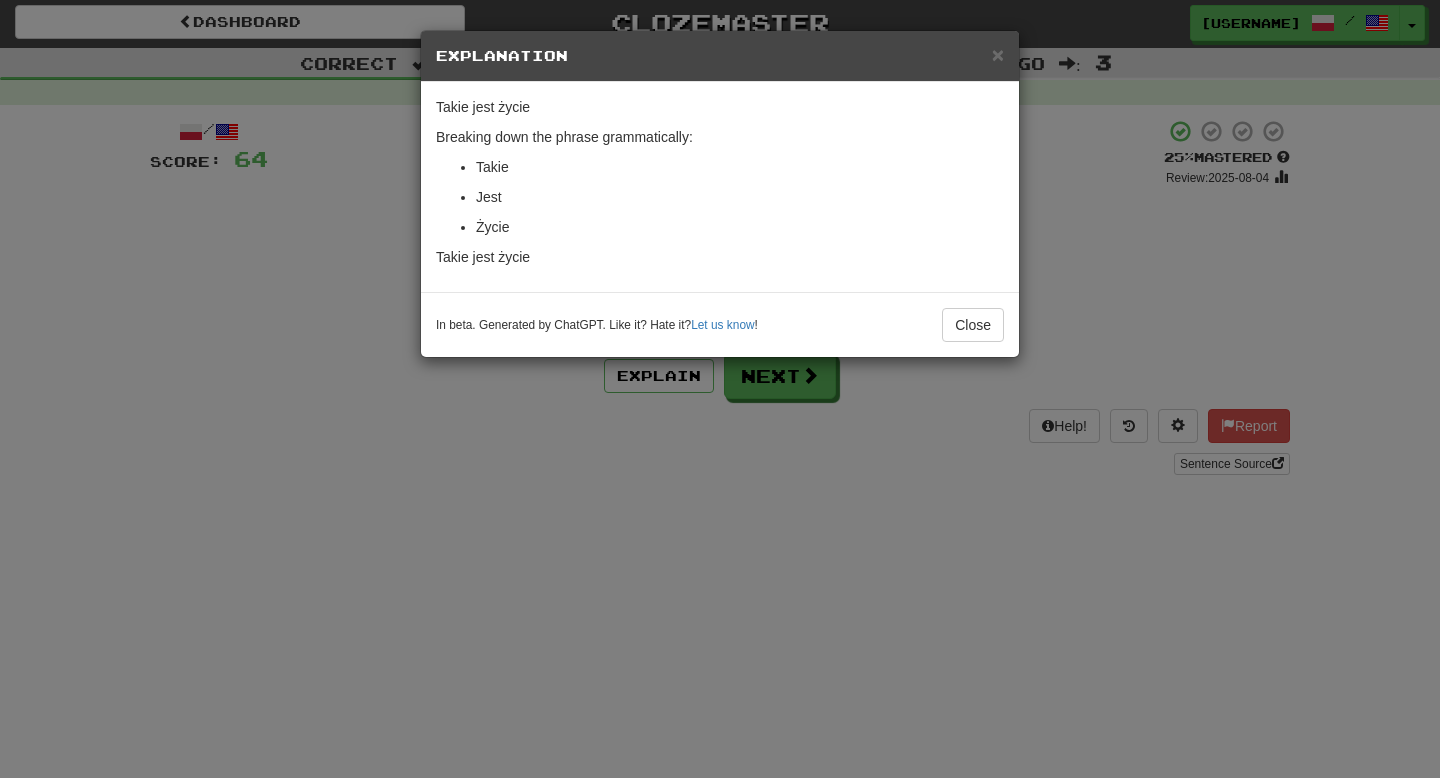 click on ""Życie" is a neuter noun in the nominative singular case, meaning "life."" at bounding box center (740, 227) 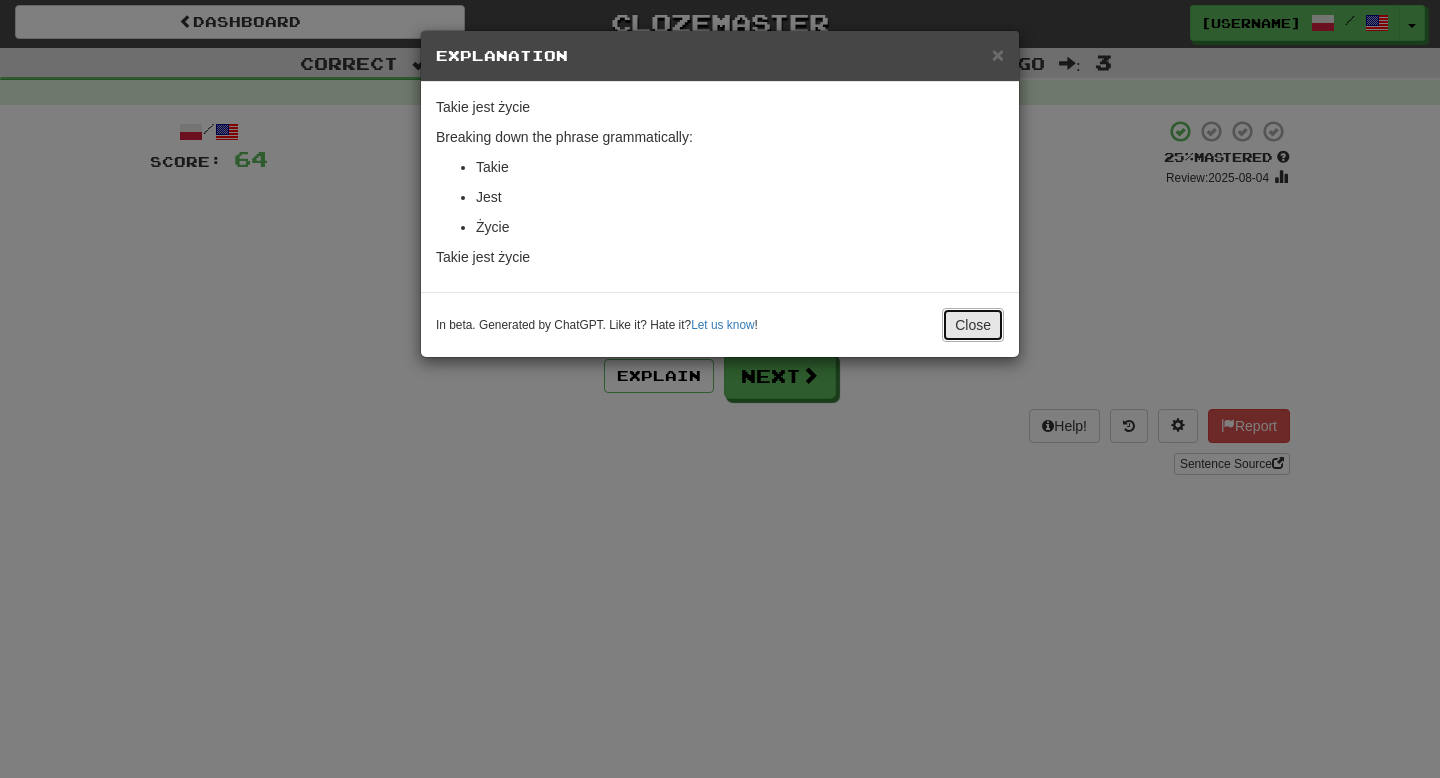 click on "Close" at bounding box center (973, 325) 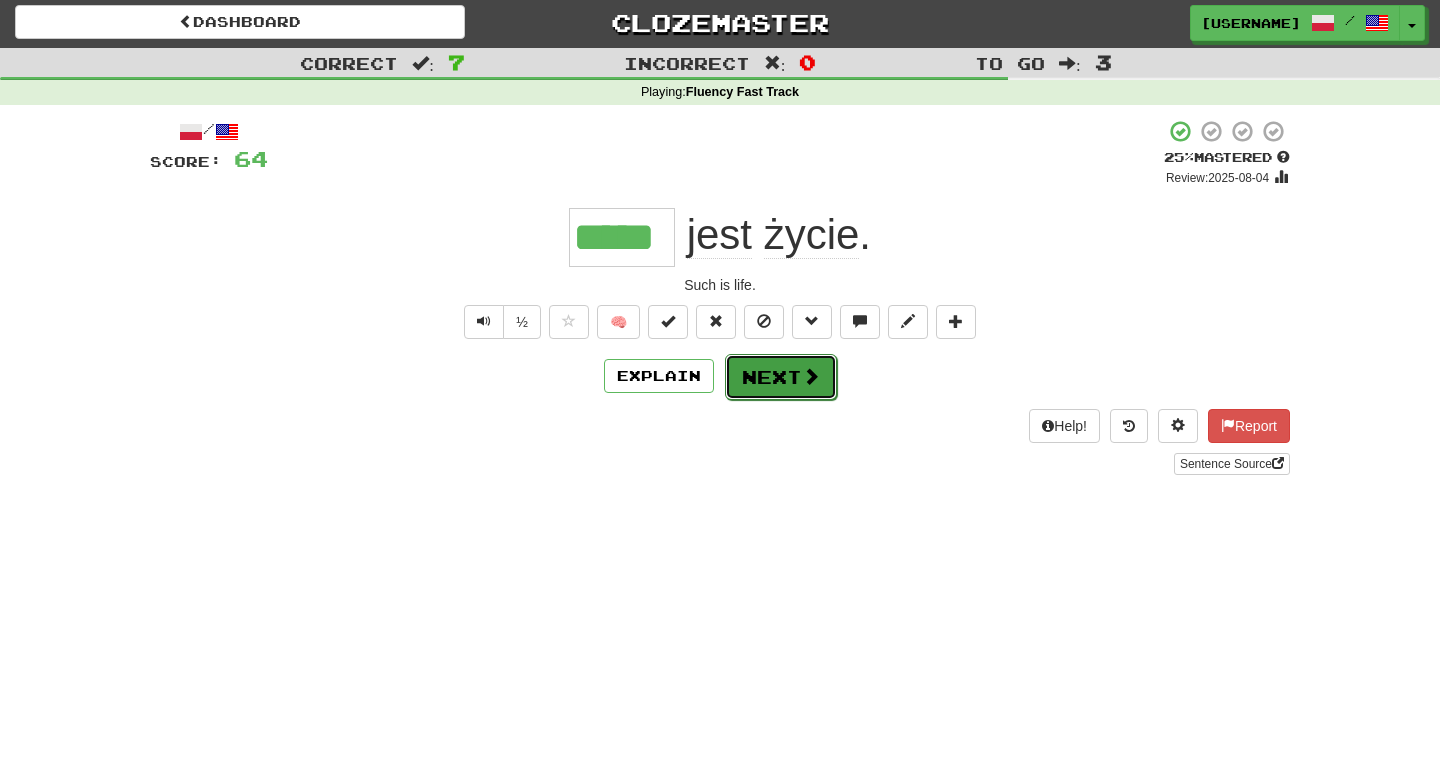click on "Next" at bounding box center [781, 377] 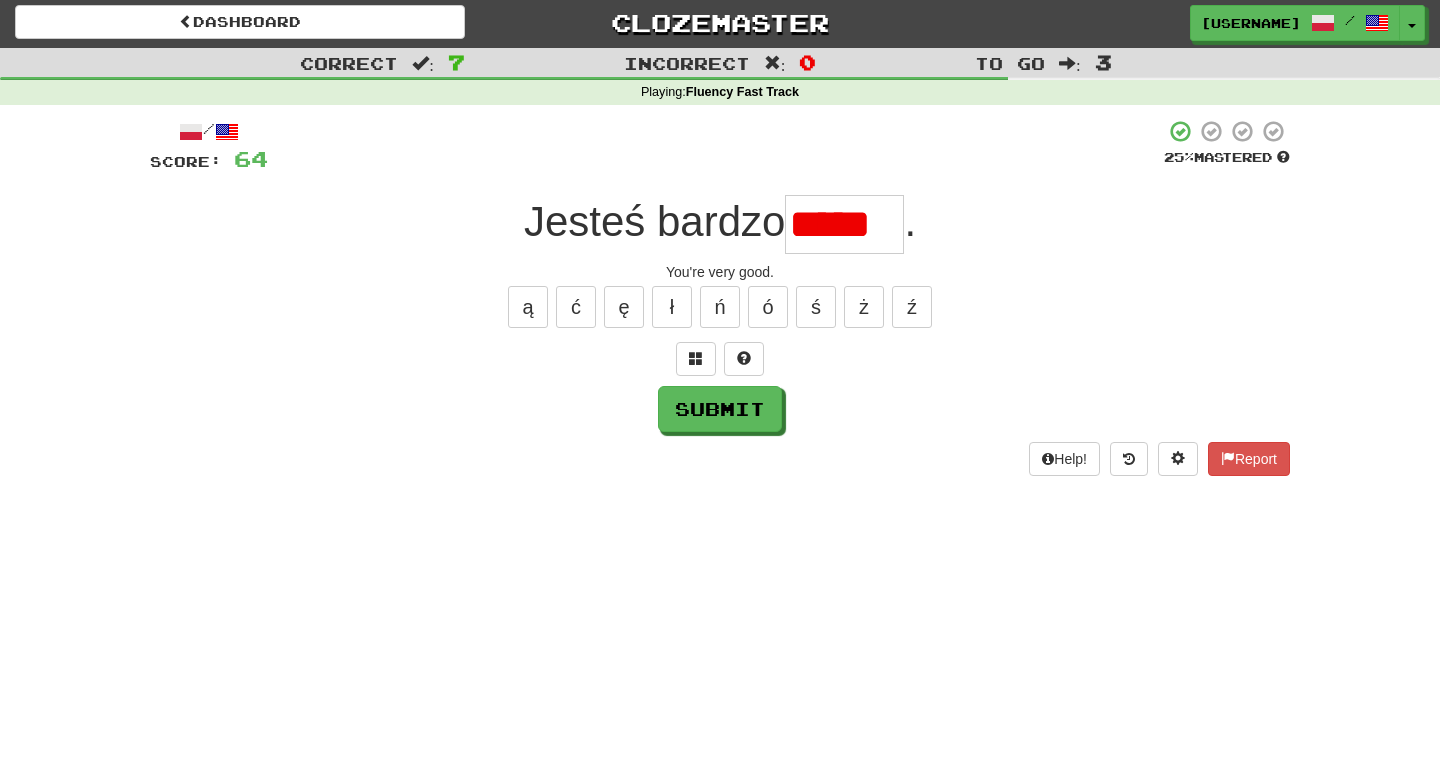 scroll, scrollTop: 0, scrollLeft: 0, axis: both 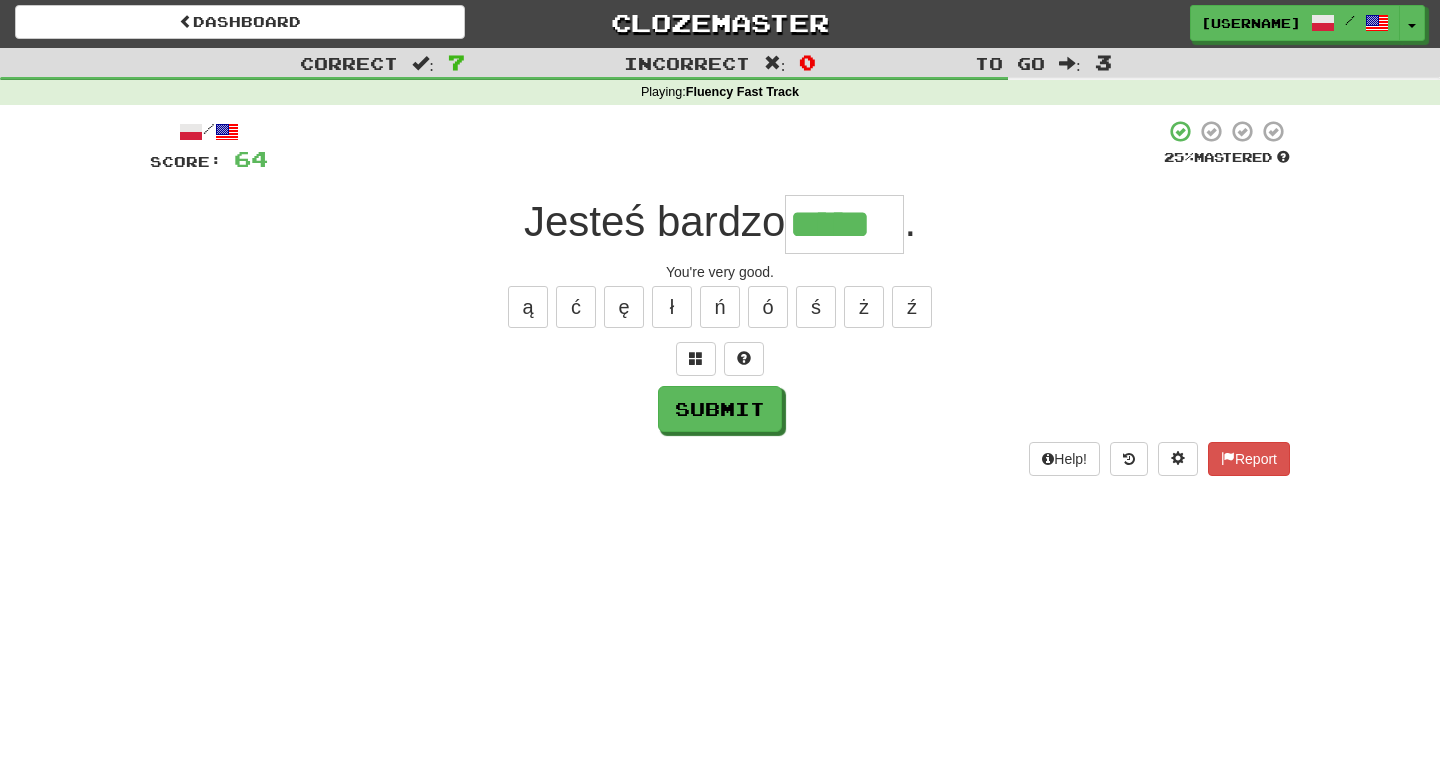 type on "*****" 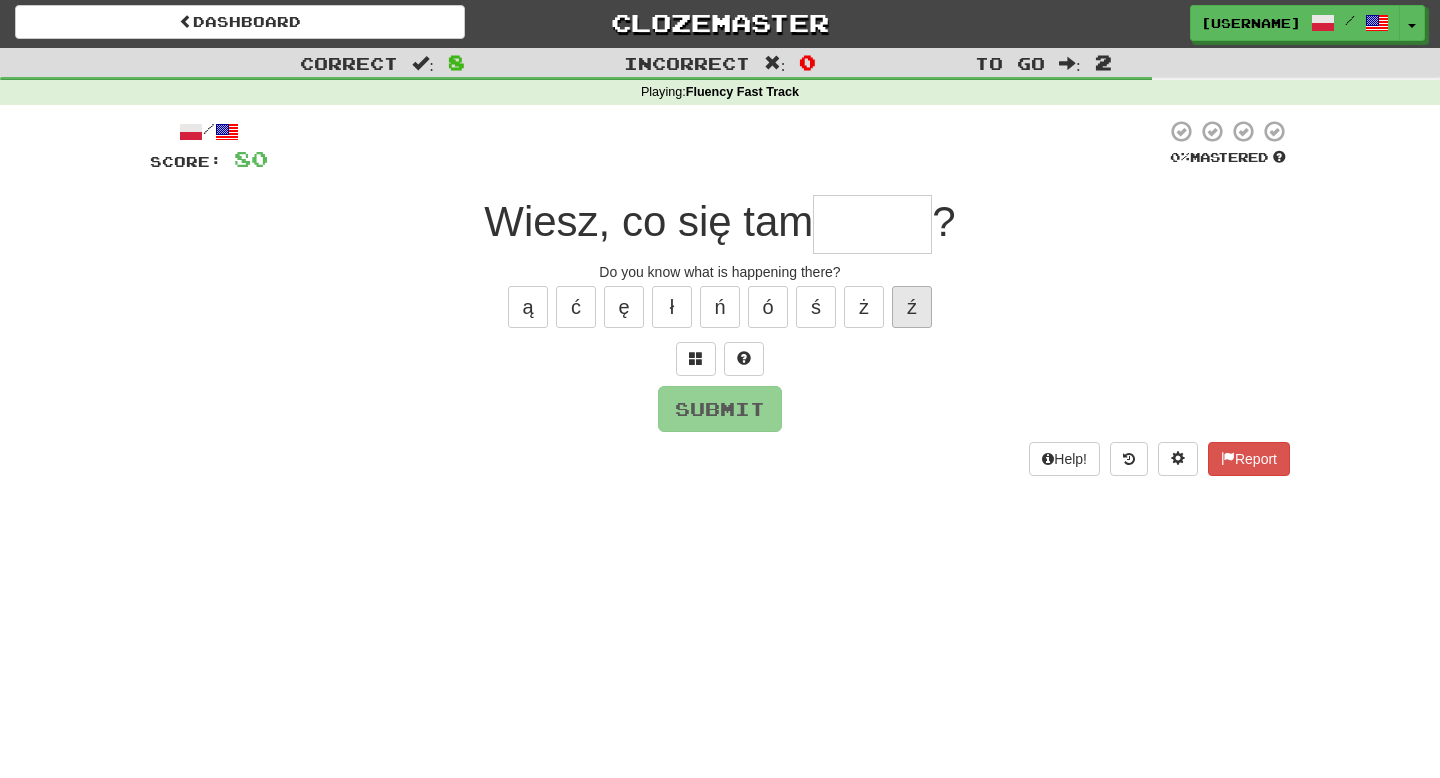 type on "*" 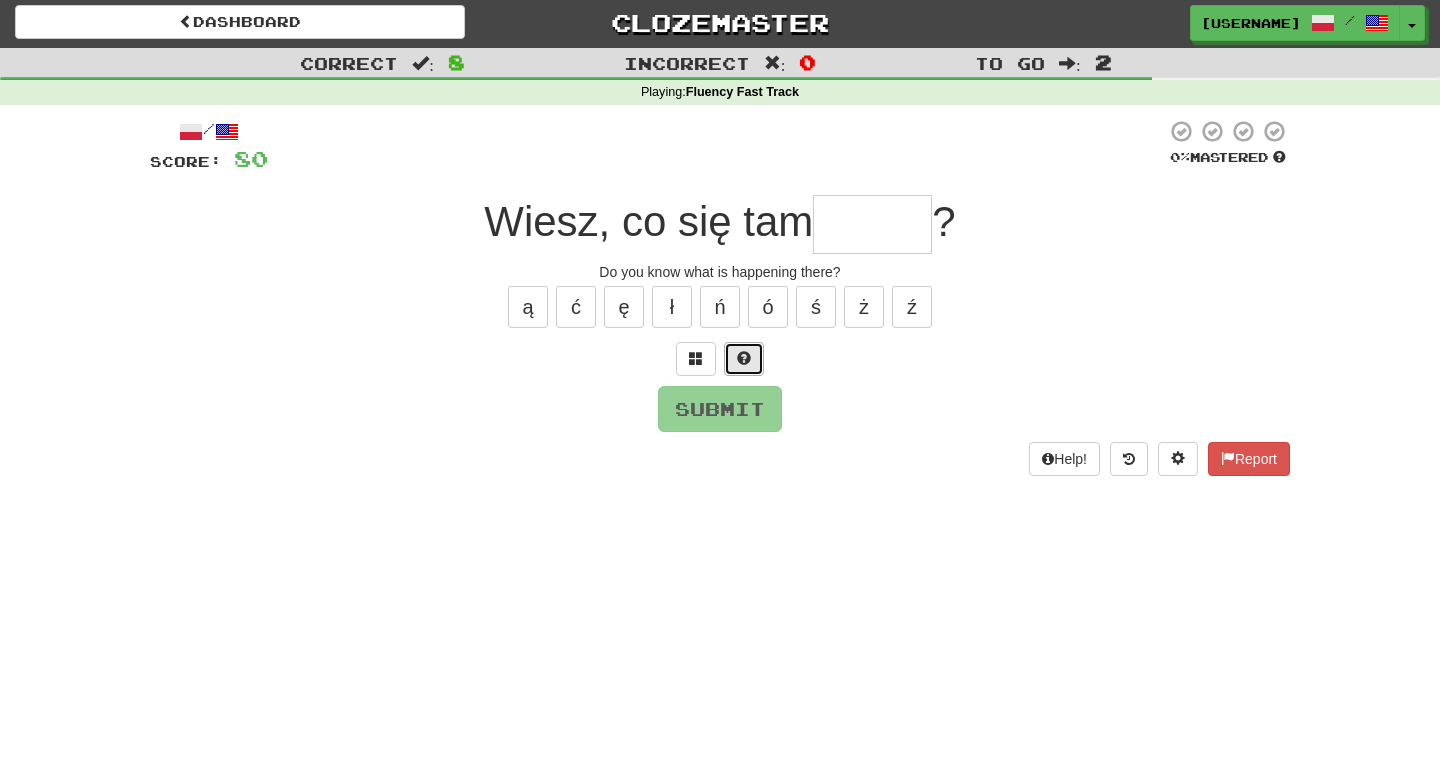 click at bounding box center (744, 358) 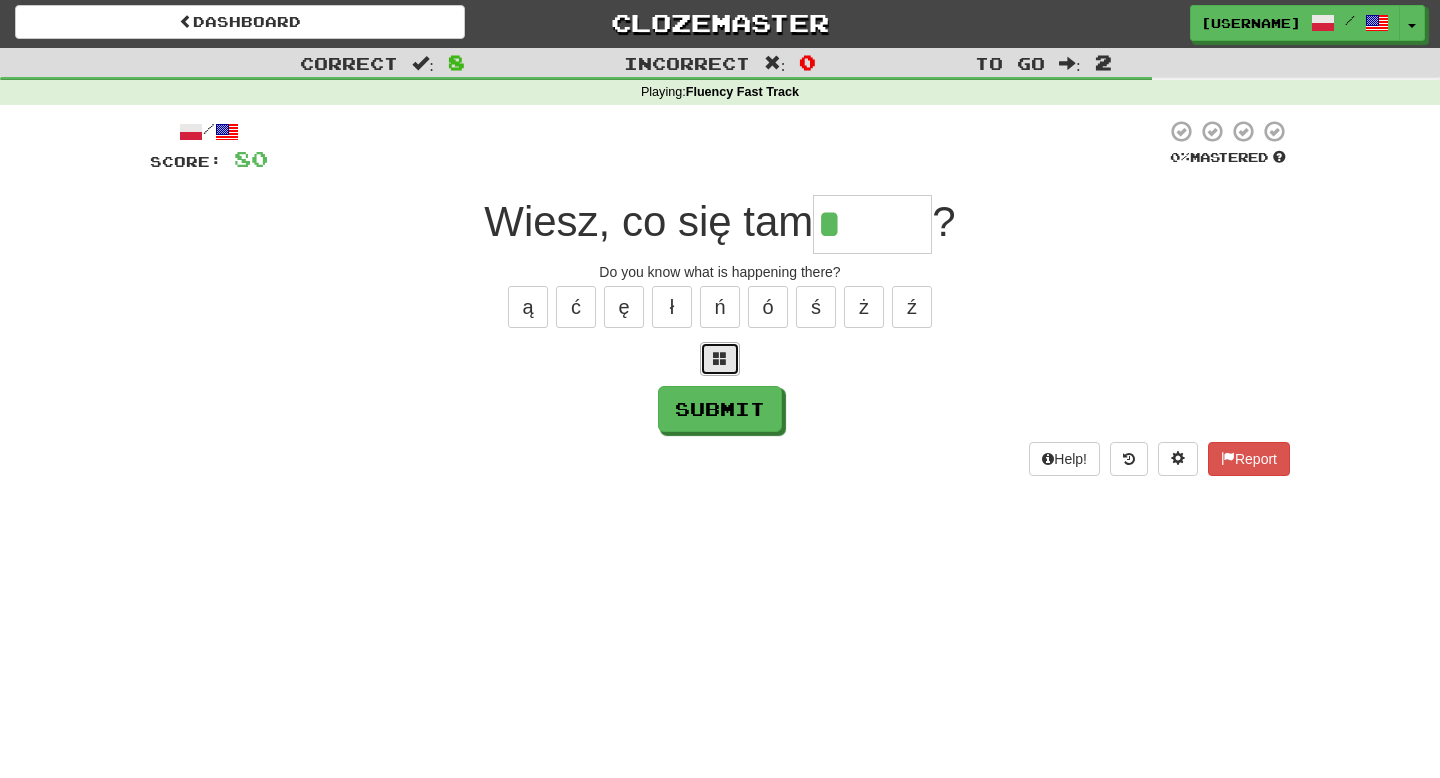 click at bounding box center (720, 359) 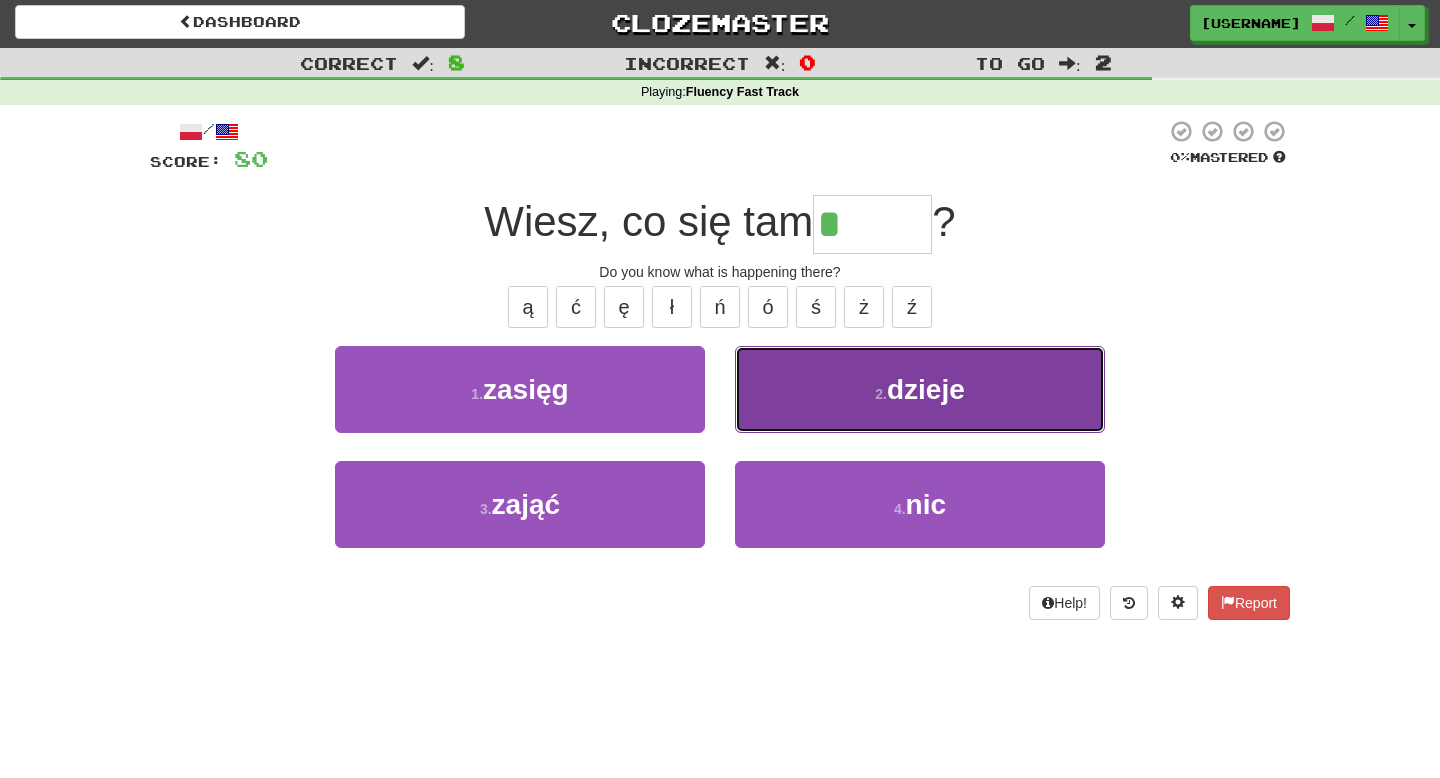 click on "2 .  dzieje" at bounding box center (920, 389) 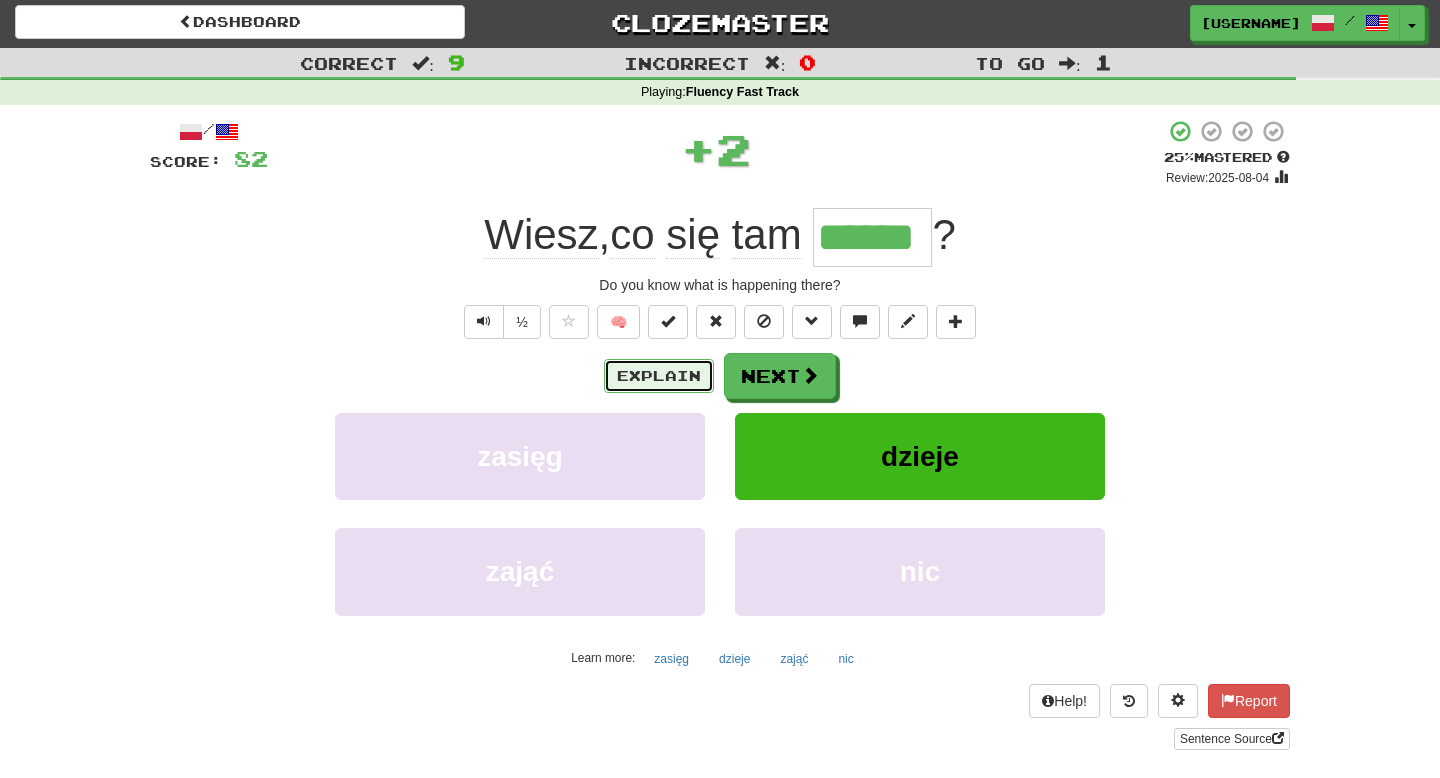 click on "Explain" at bounding box center (659, 376) 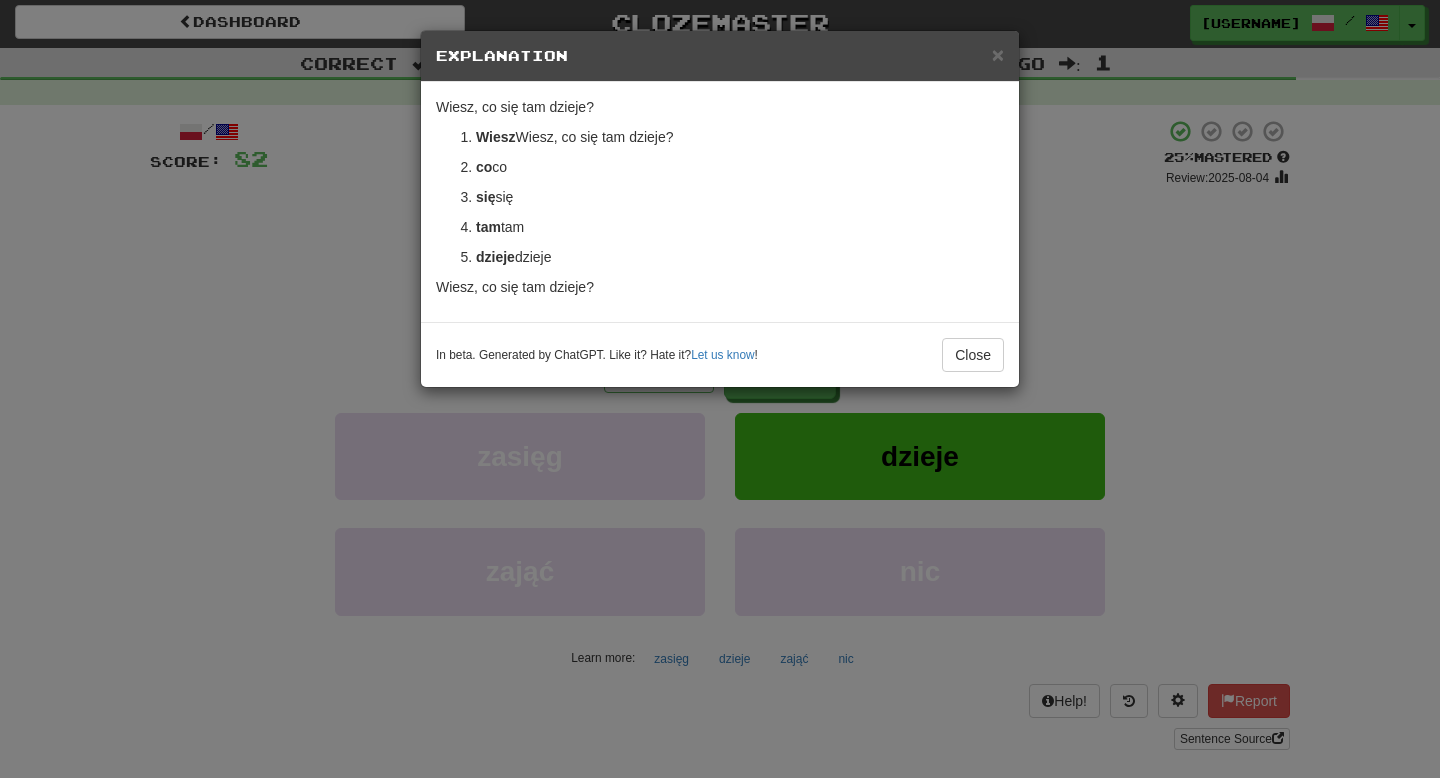 drag, startPoint x: 836, startPoint y: 354, endPoint x: 887, endPoint y: 353, distance: 51.009804 